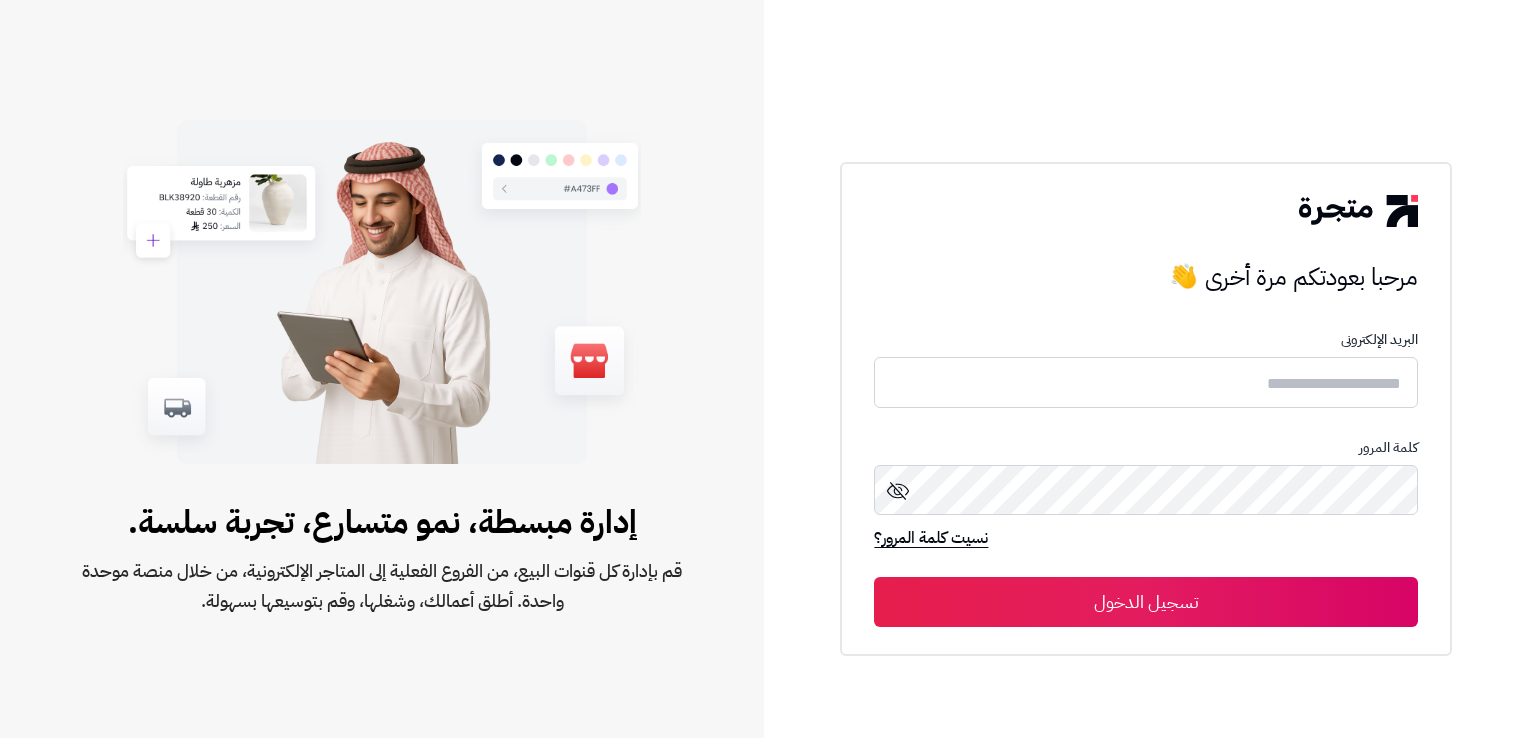 scroll, scrollTop: 0, scrollLeft: 0, axis: both 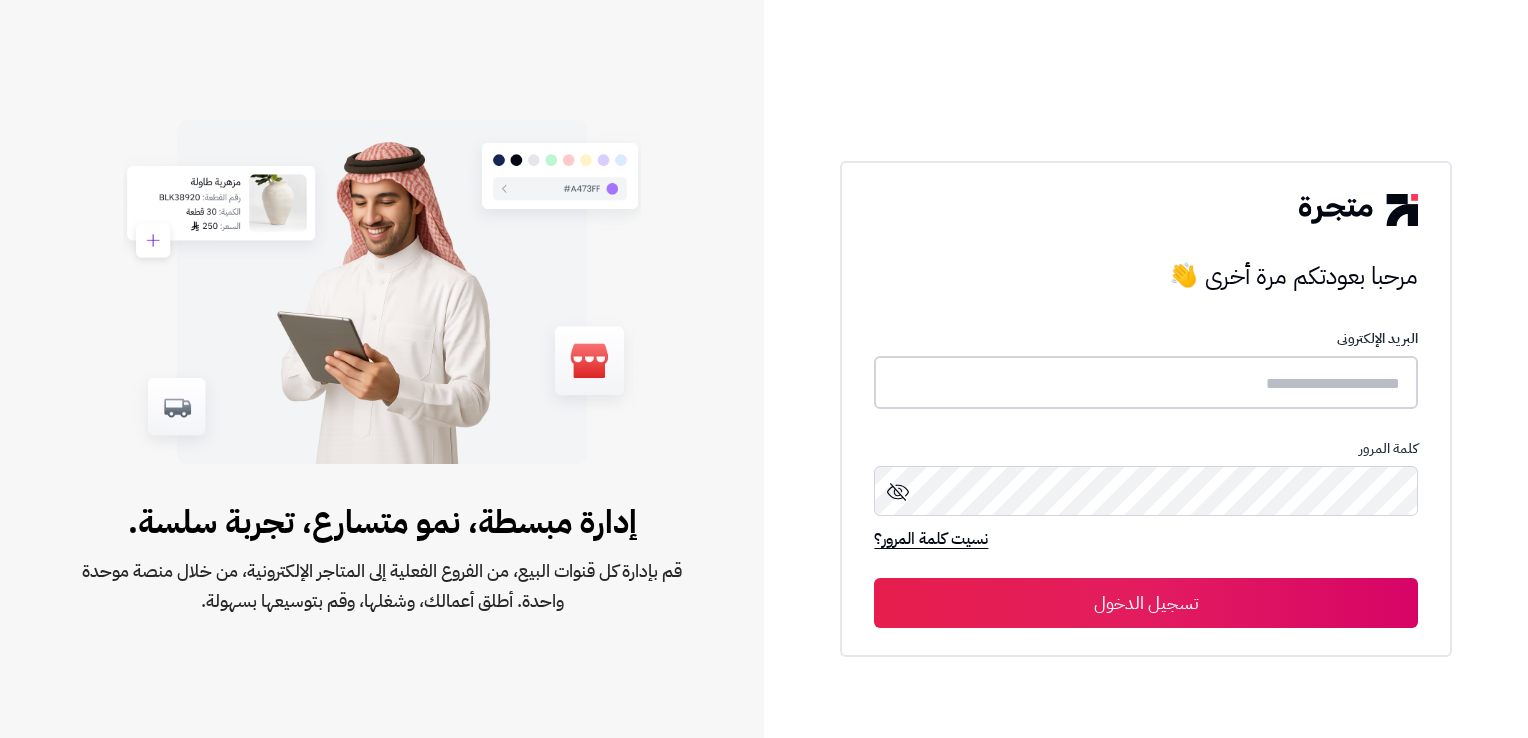 type on "**********" 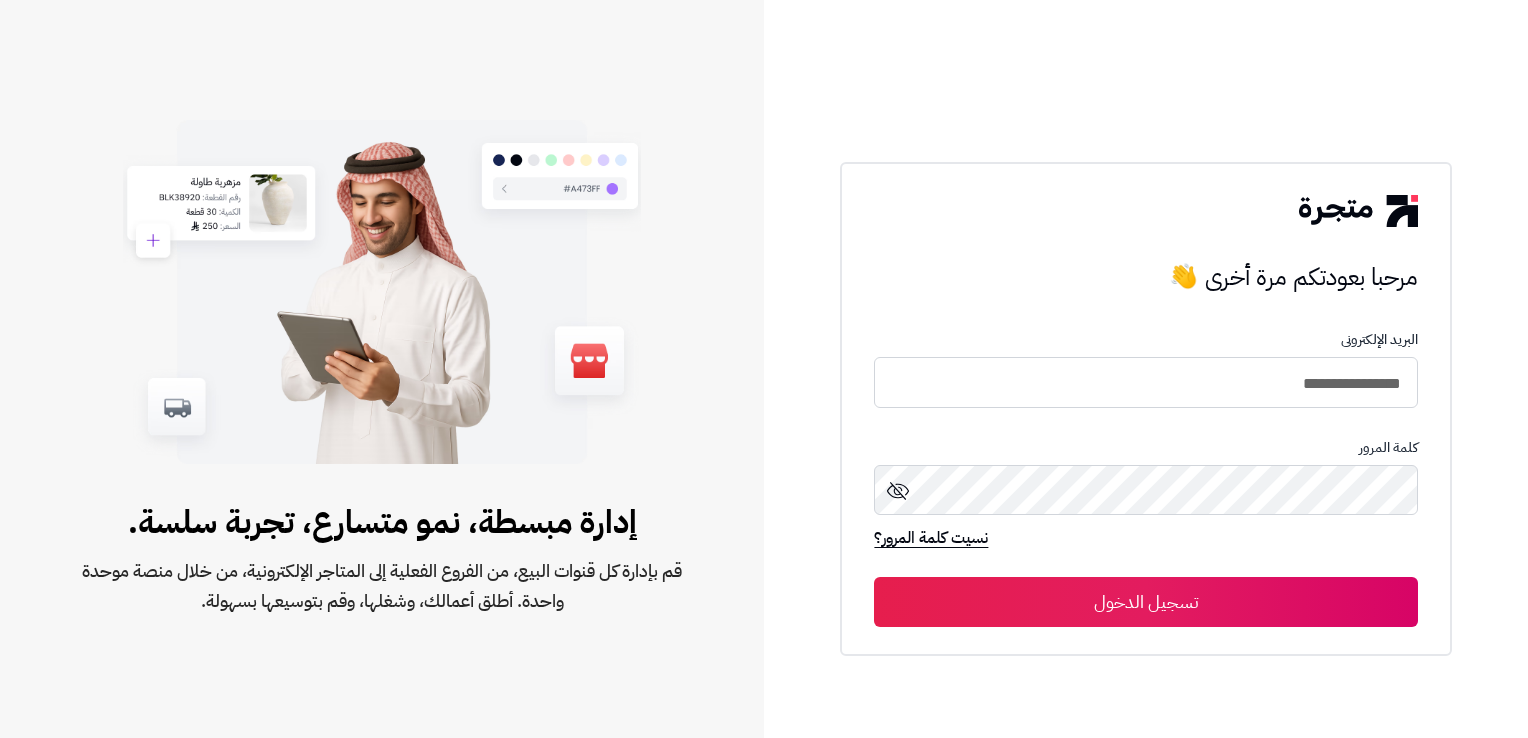 click on "تسجيل الدخول" at bounding box center [1145, 602] 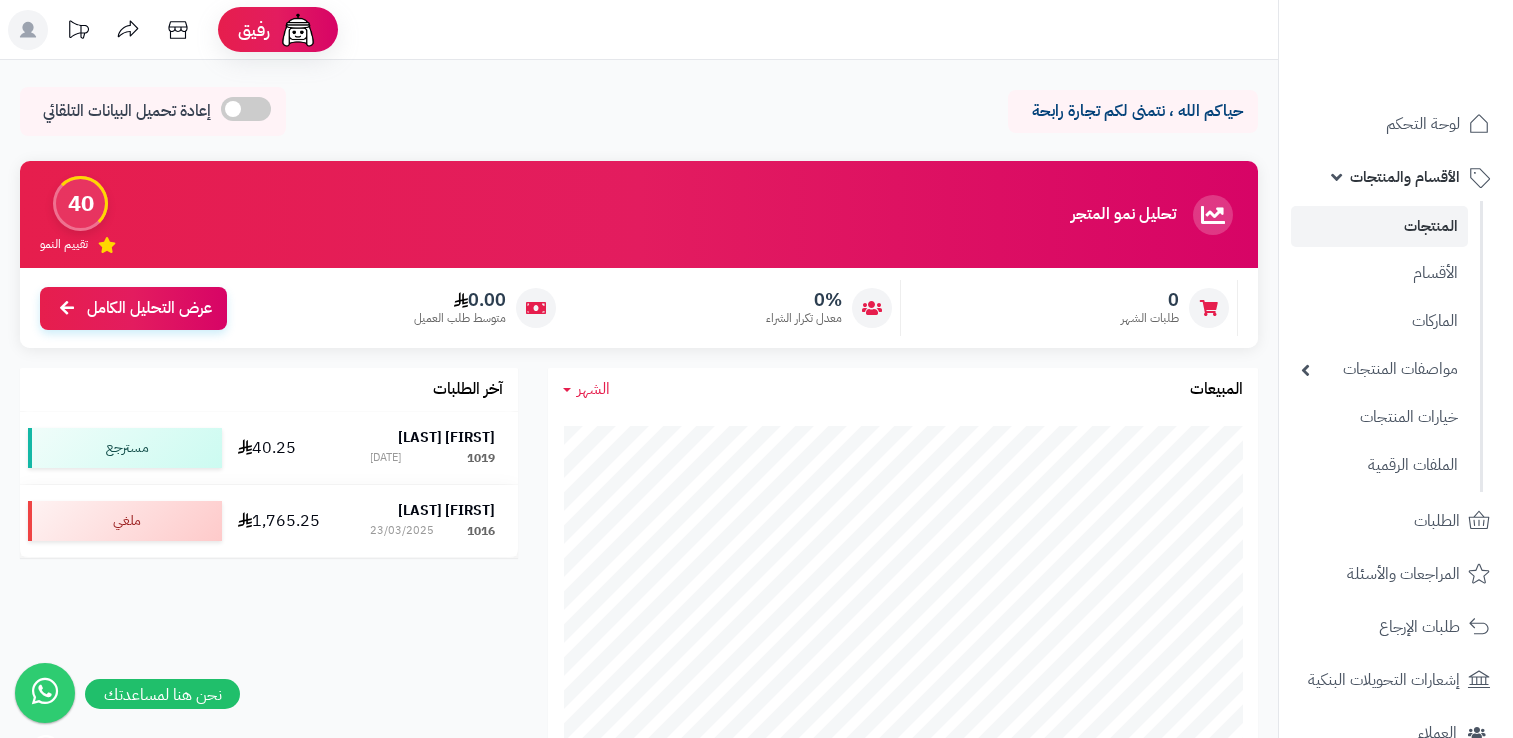 scroll, scrollTop: 0, scrollLeft: 0, axis: both 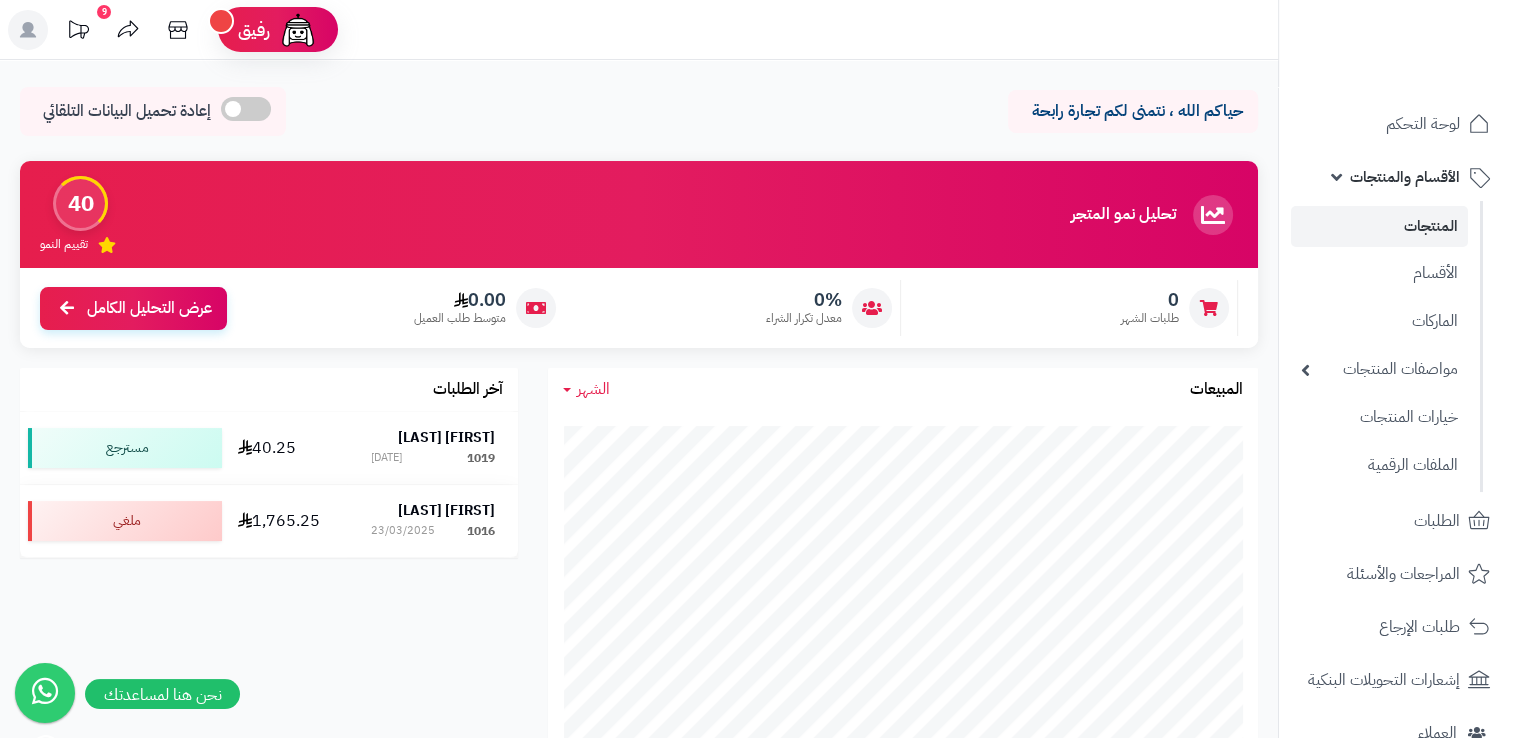 click on "المنتجات" at bounding box center (1379, 226) 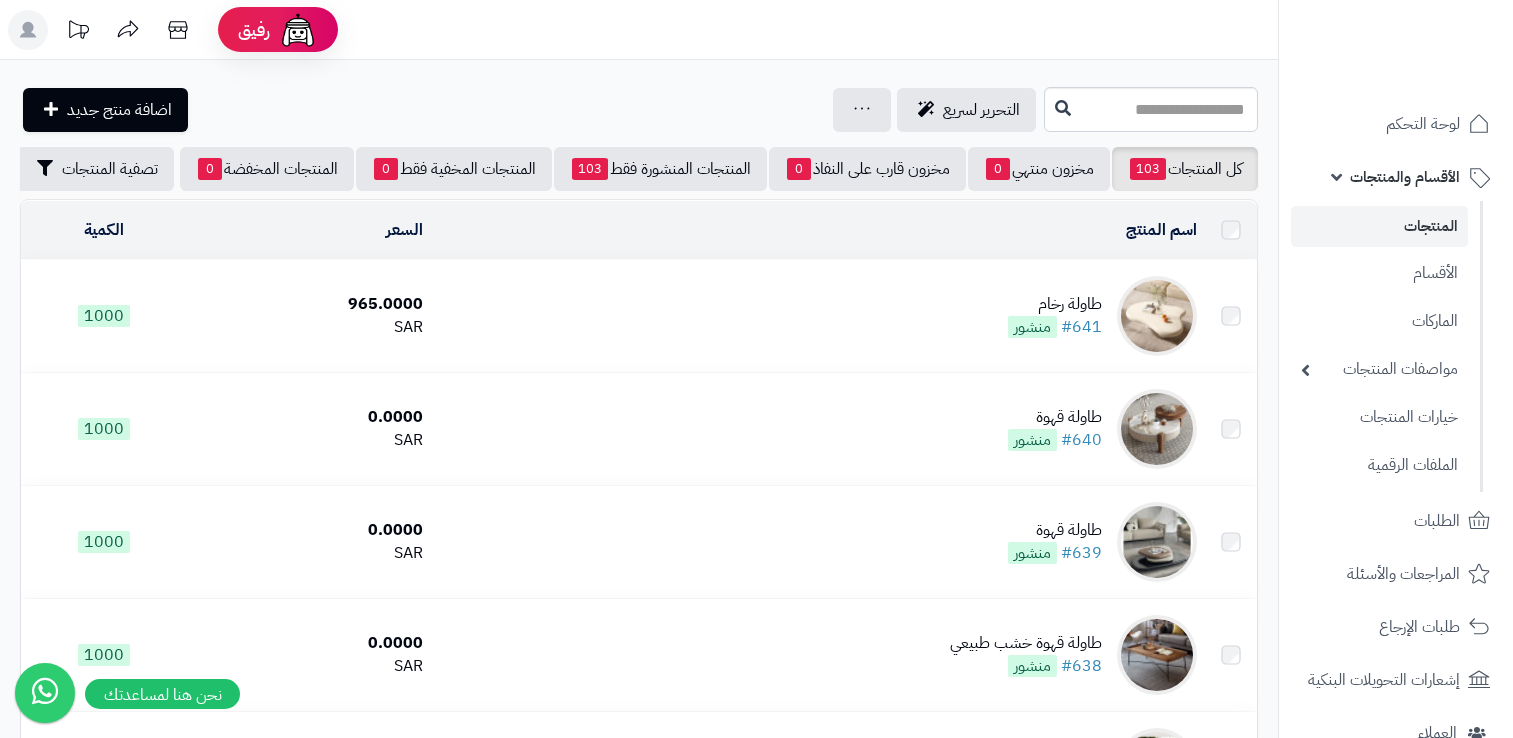 scroll, scrollTop: 0, scrollLeft: 0, axis: both 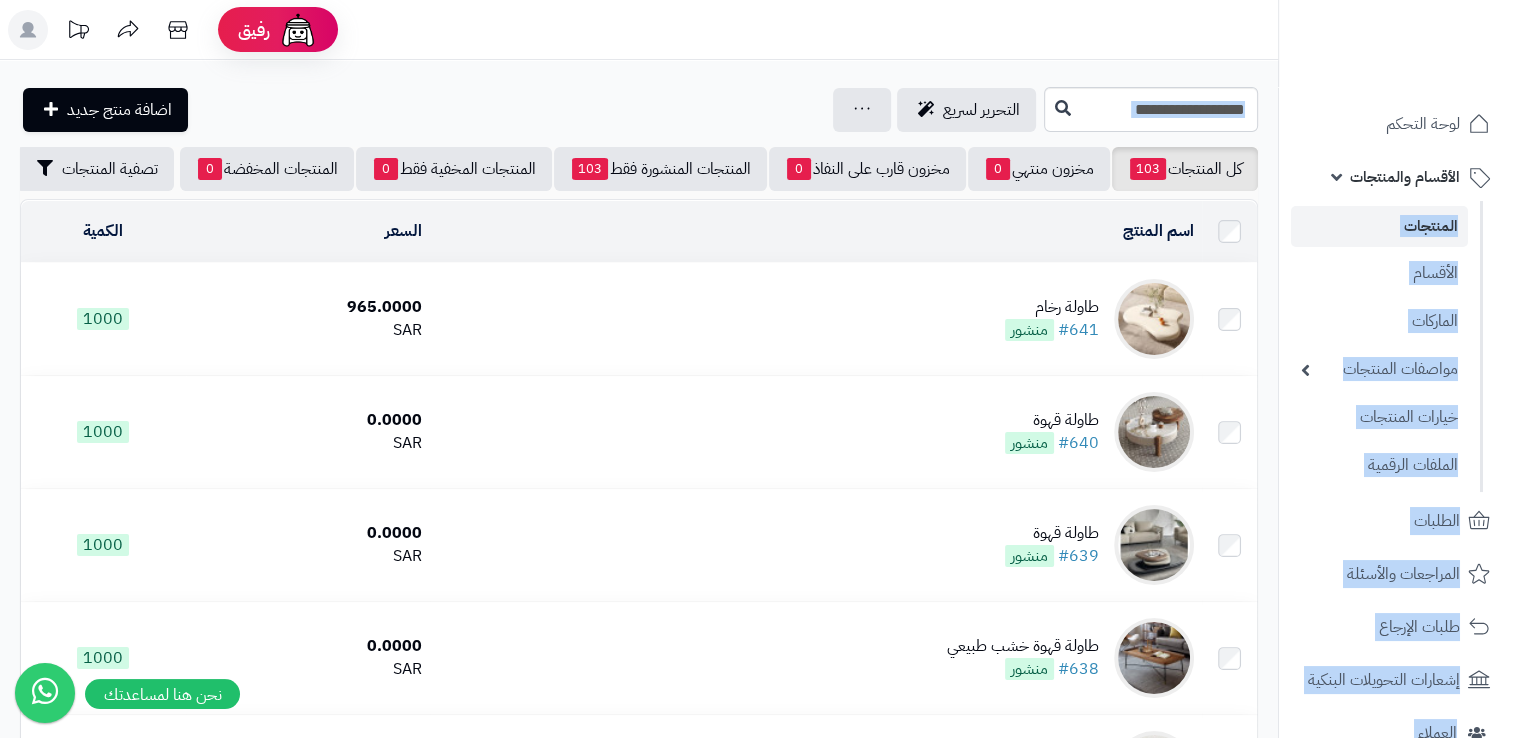 drag, startPoint x: 1283, startPoint y: 190, endPoint x: 1271, endPoint y: 248, distance: 59.22837 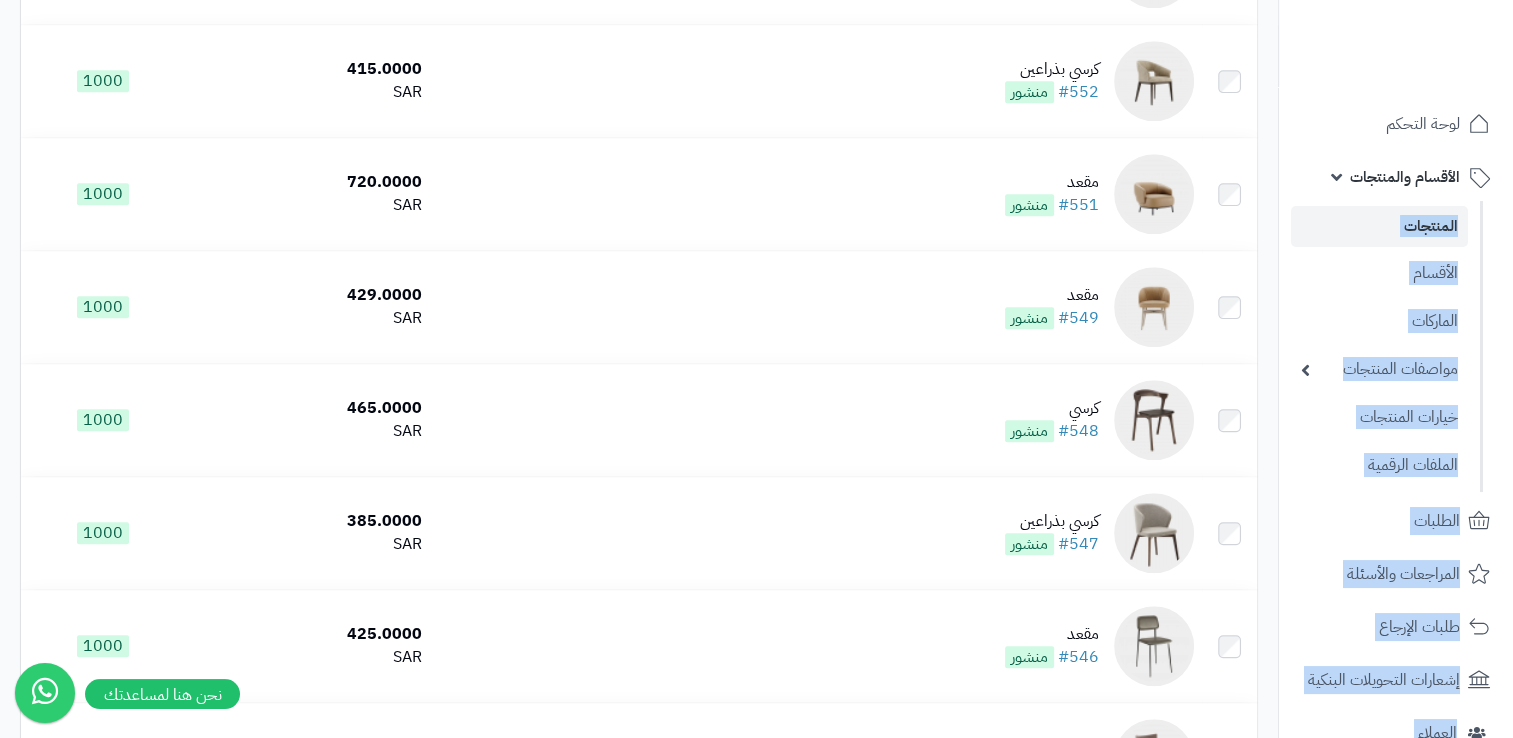 scroll, scrollTop: 8407, scrollLeft: 0, axis: vertical 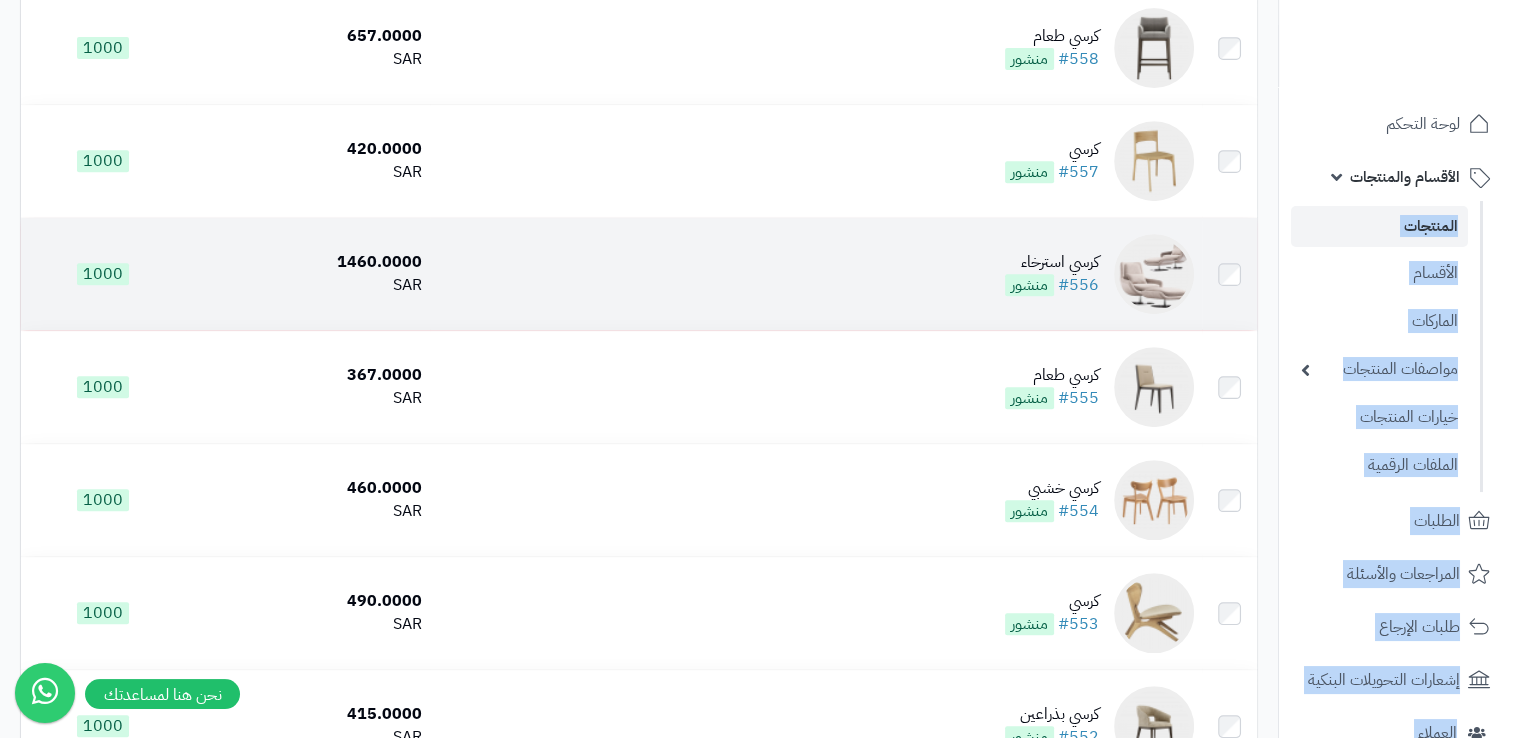 click on "كرسي استرخاء
#556
منشور" at bounding box center [816, 274] 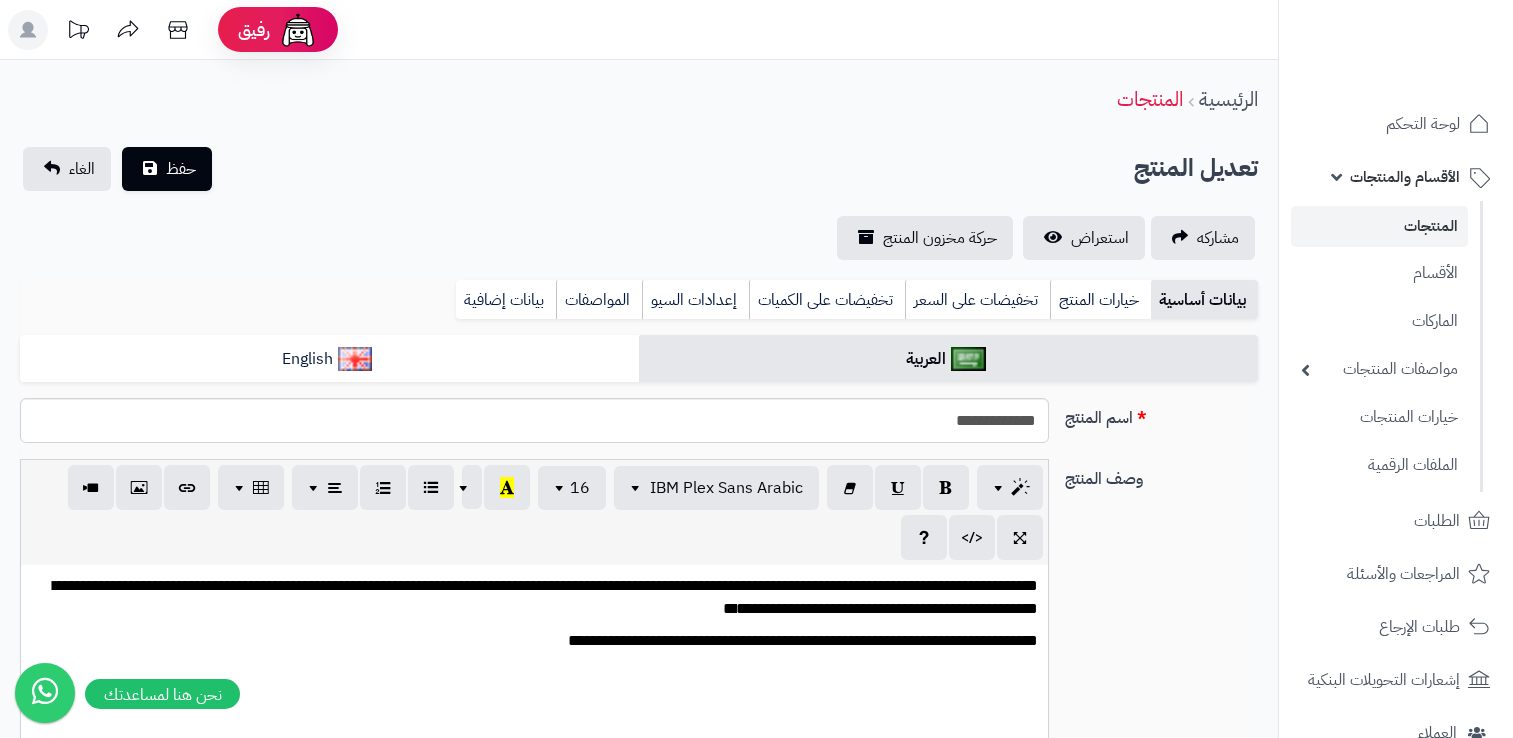 select 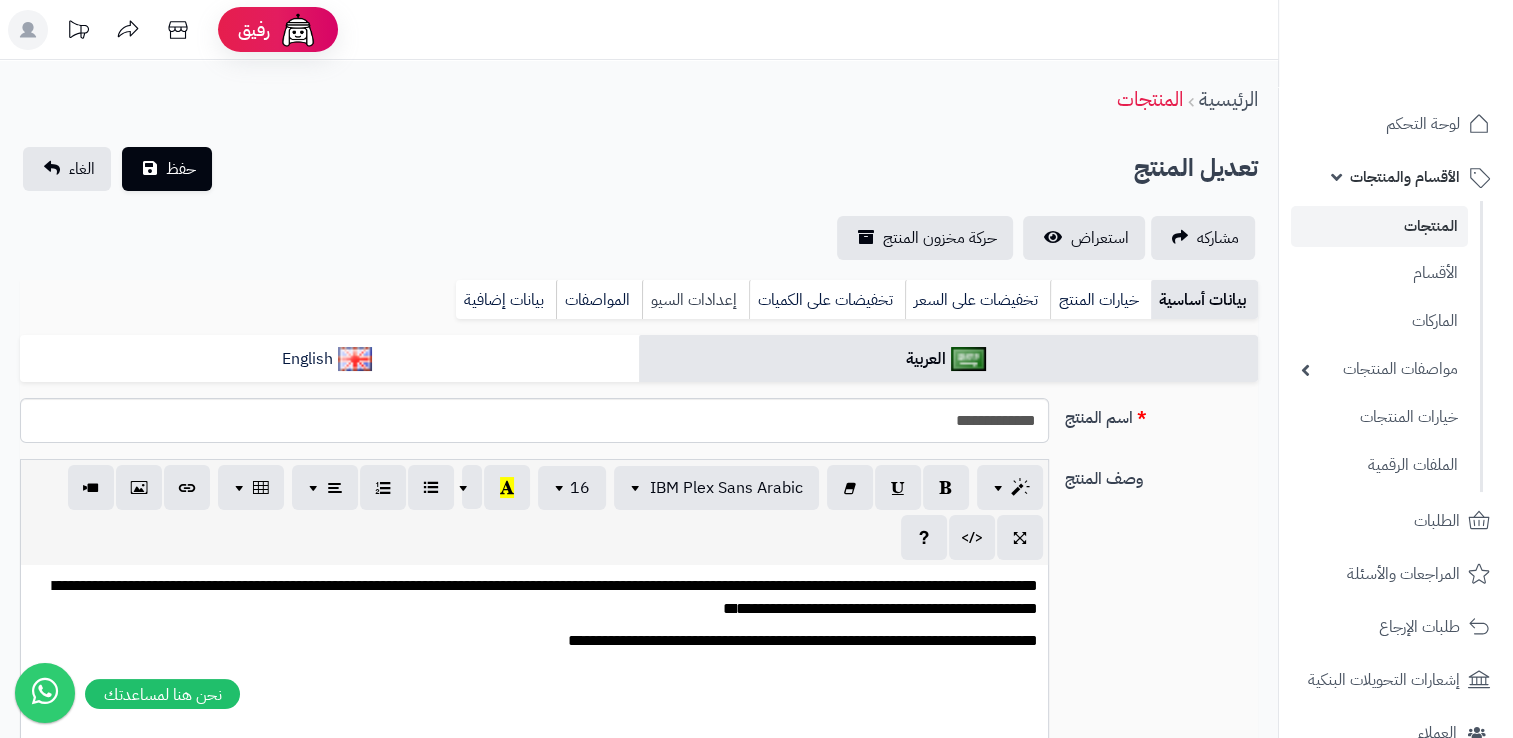 scroll, scrollTop: 0, scrollLeft: 15, axis: horizontal 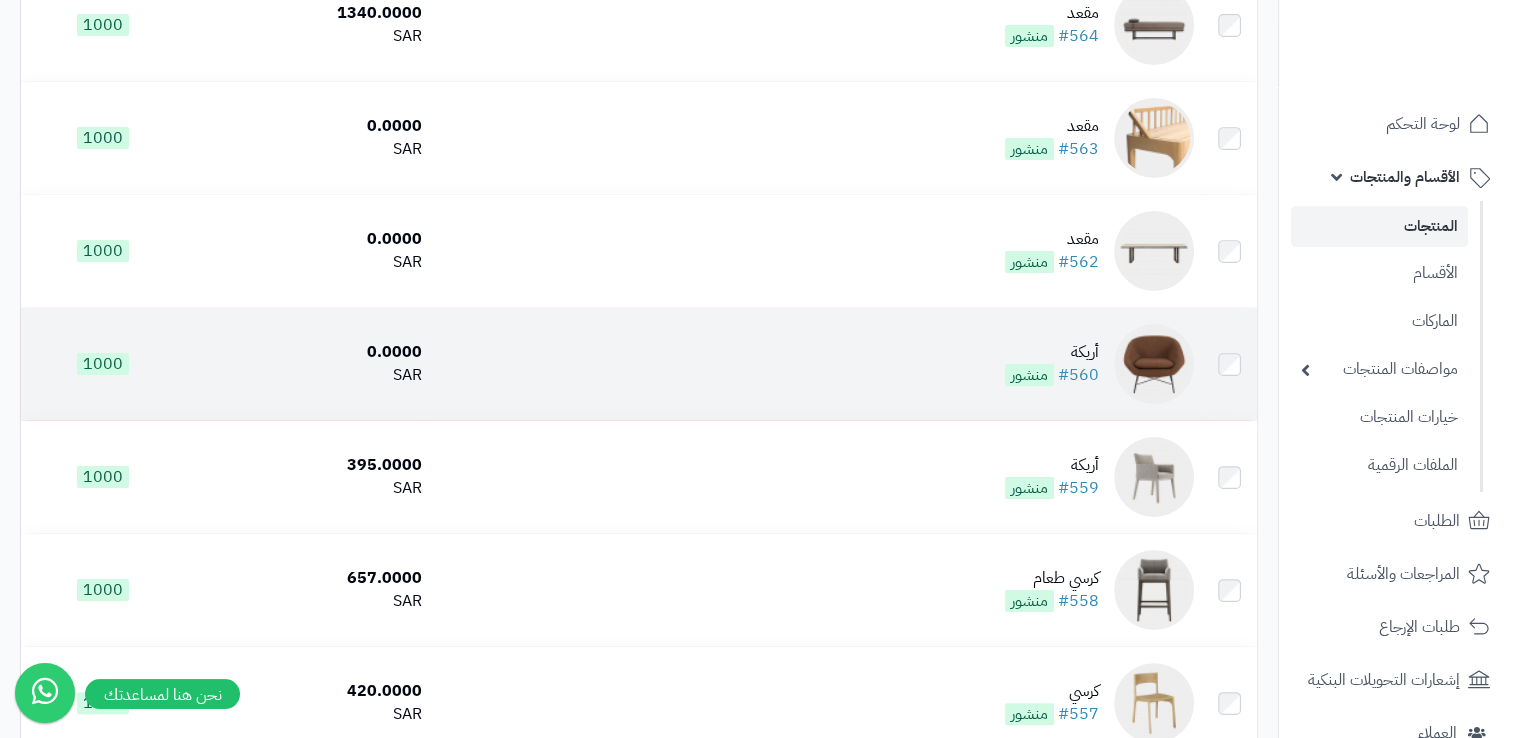 click at bounding box center (1154, 364) 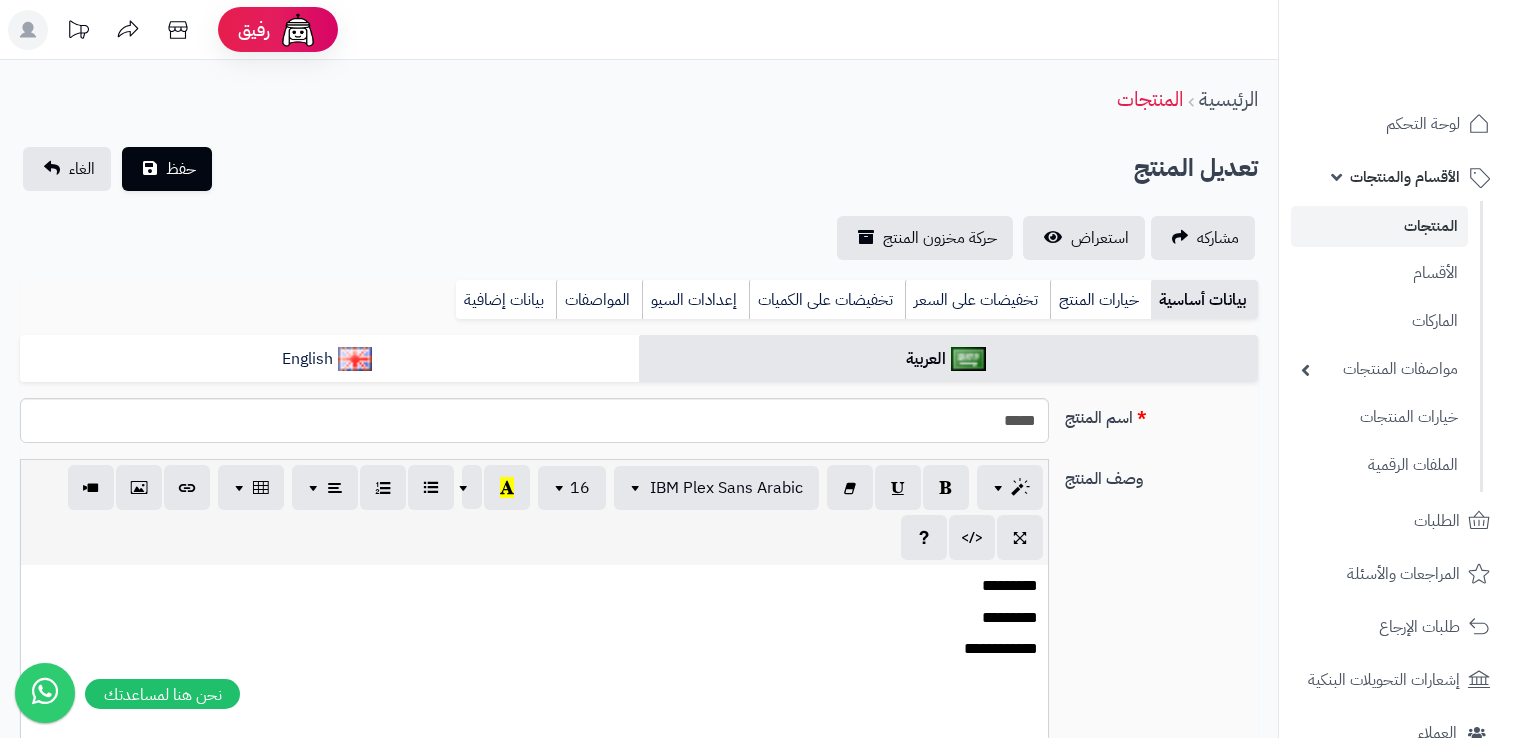 select 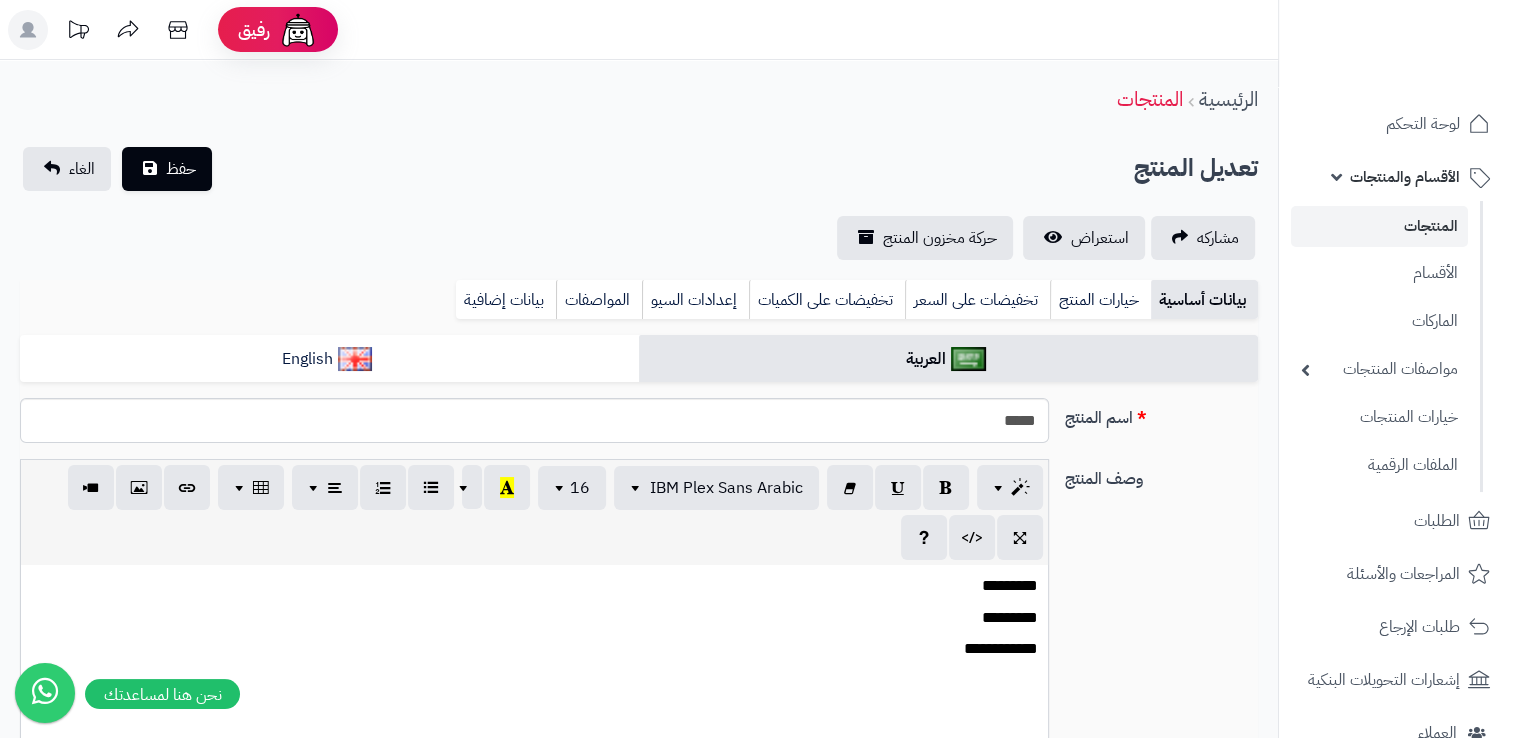 scroll, scrollTop: 0, scrollLeft: 15, axis: horizontal 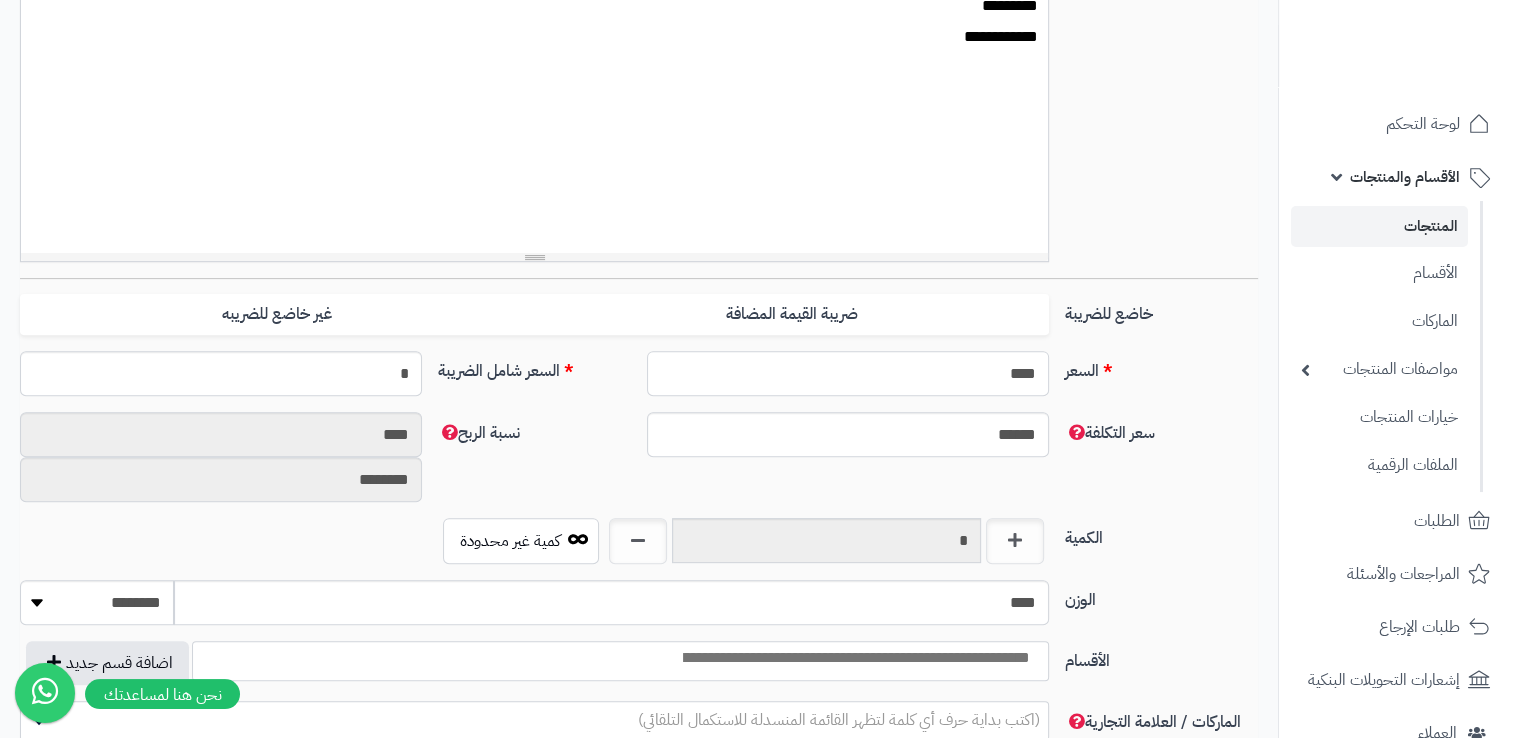 click on "****" at bounding box center [848, 373] 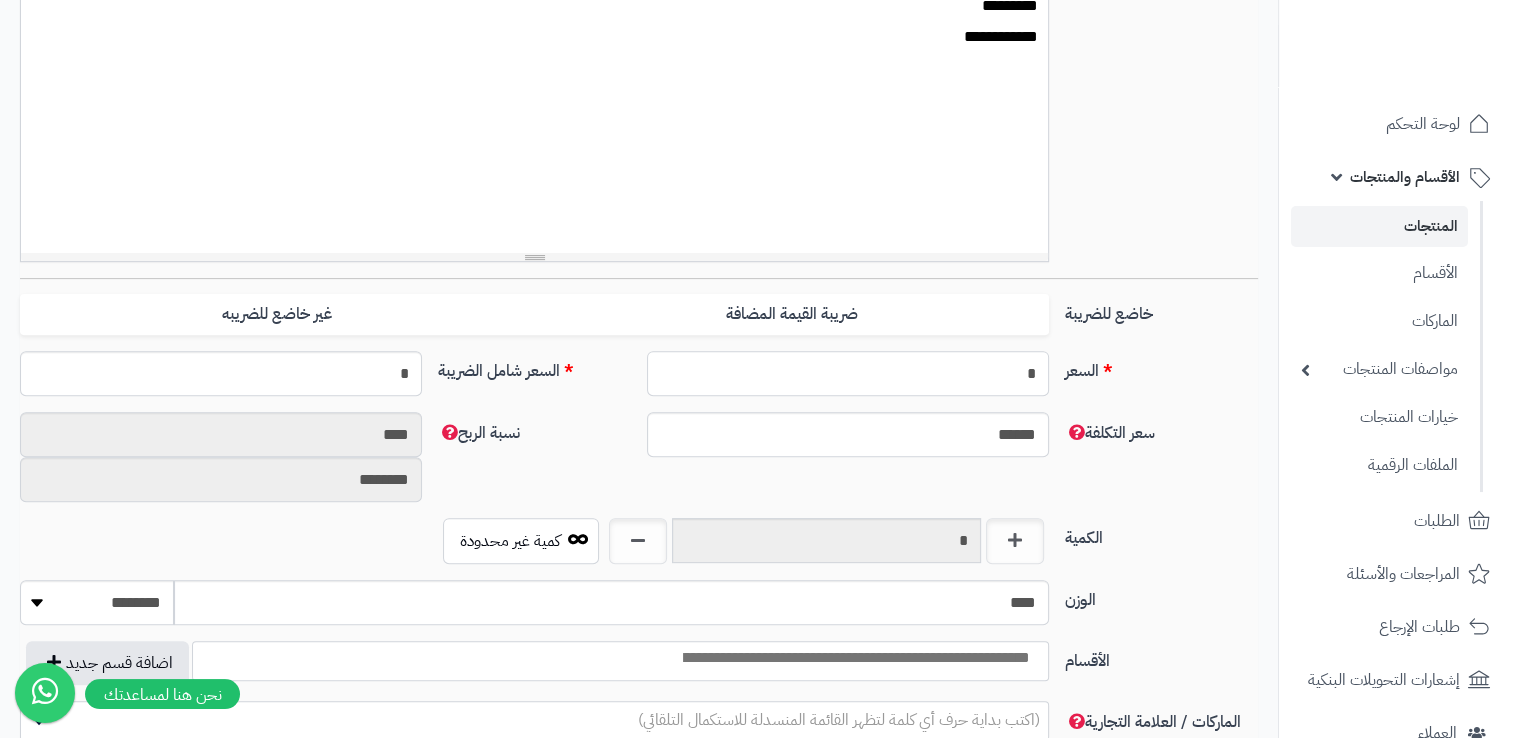 type on "**" 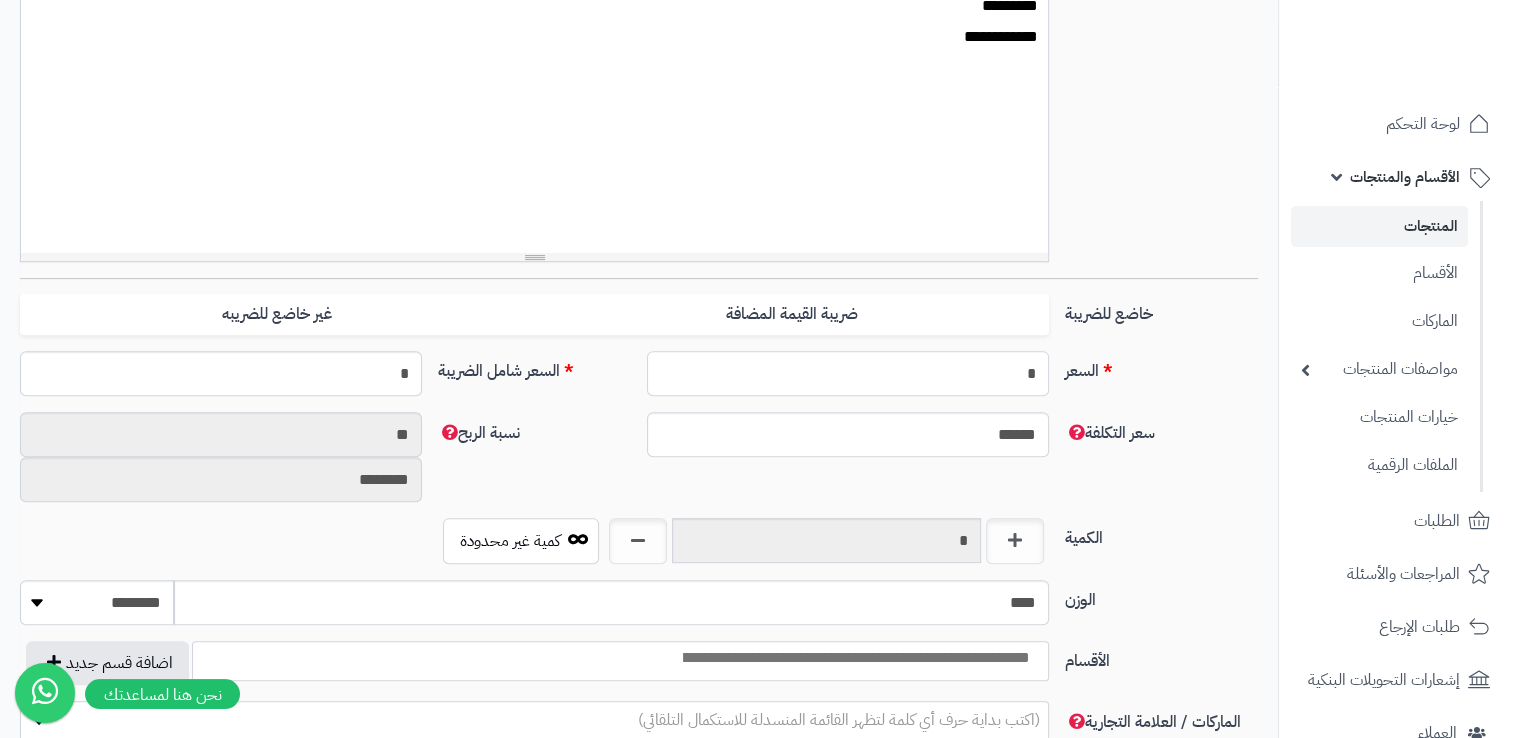 type on "**" 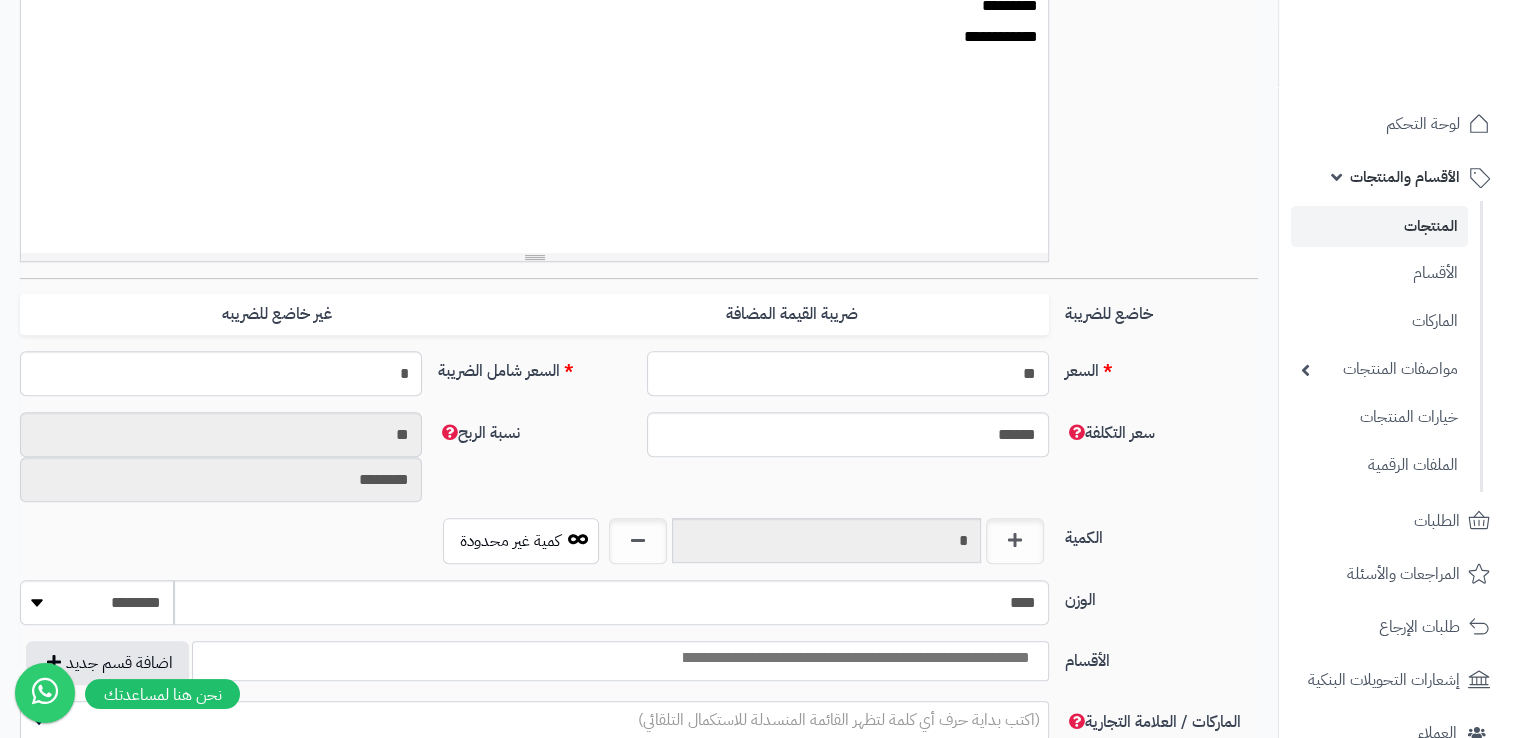 type on "*********" 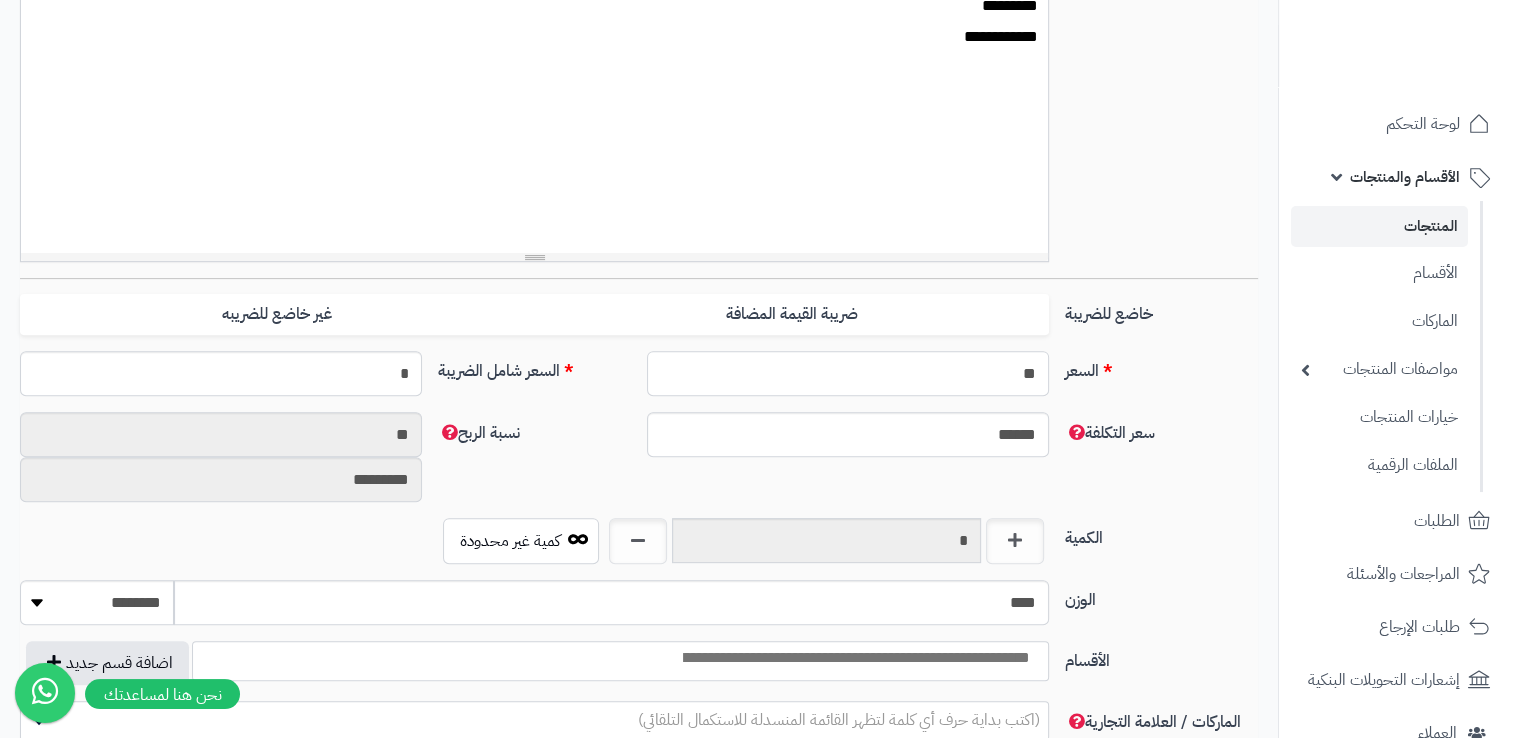 type on "***" 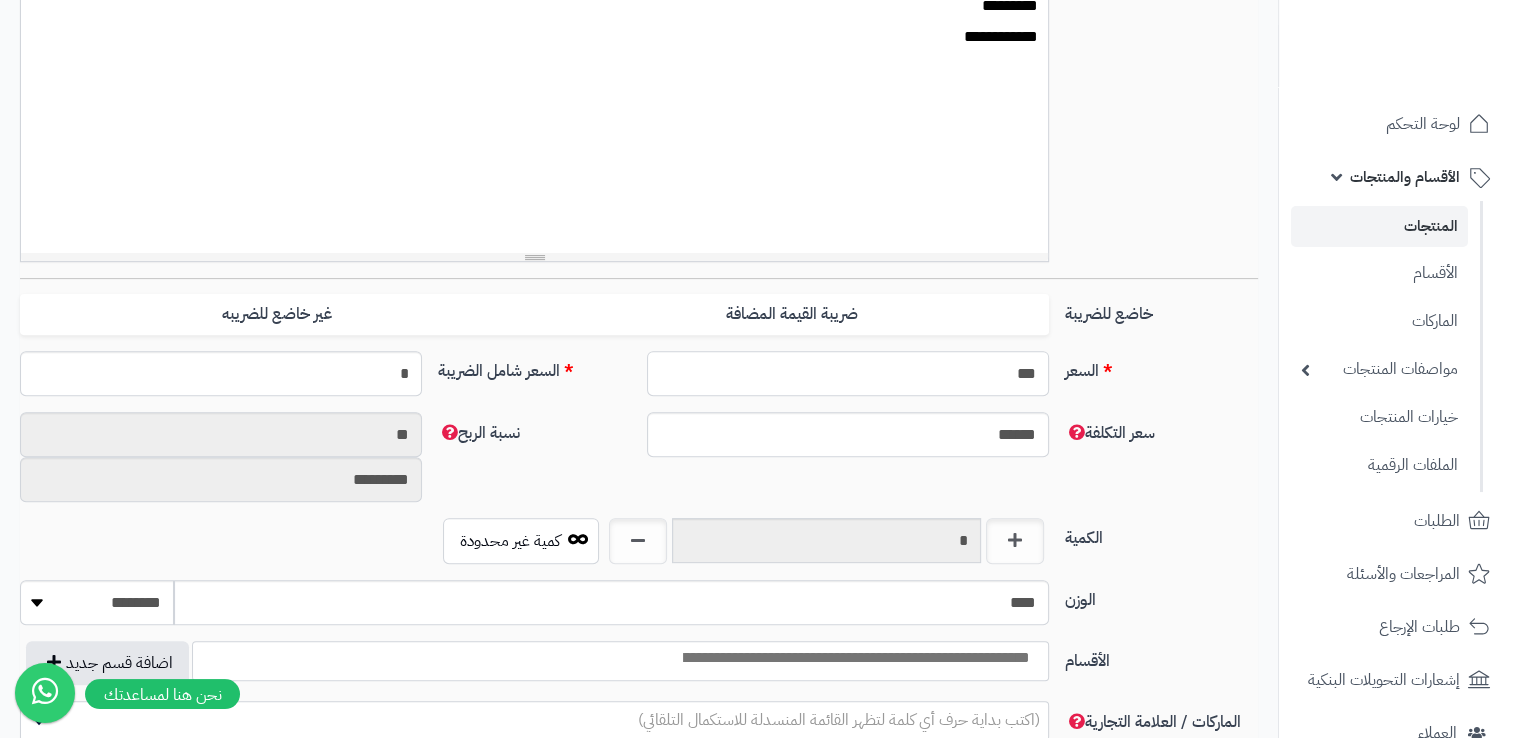type on "**********" 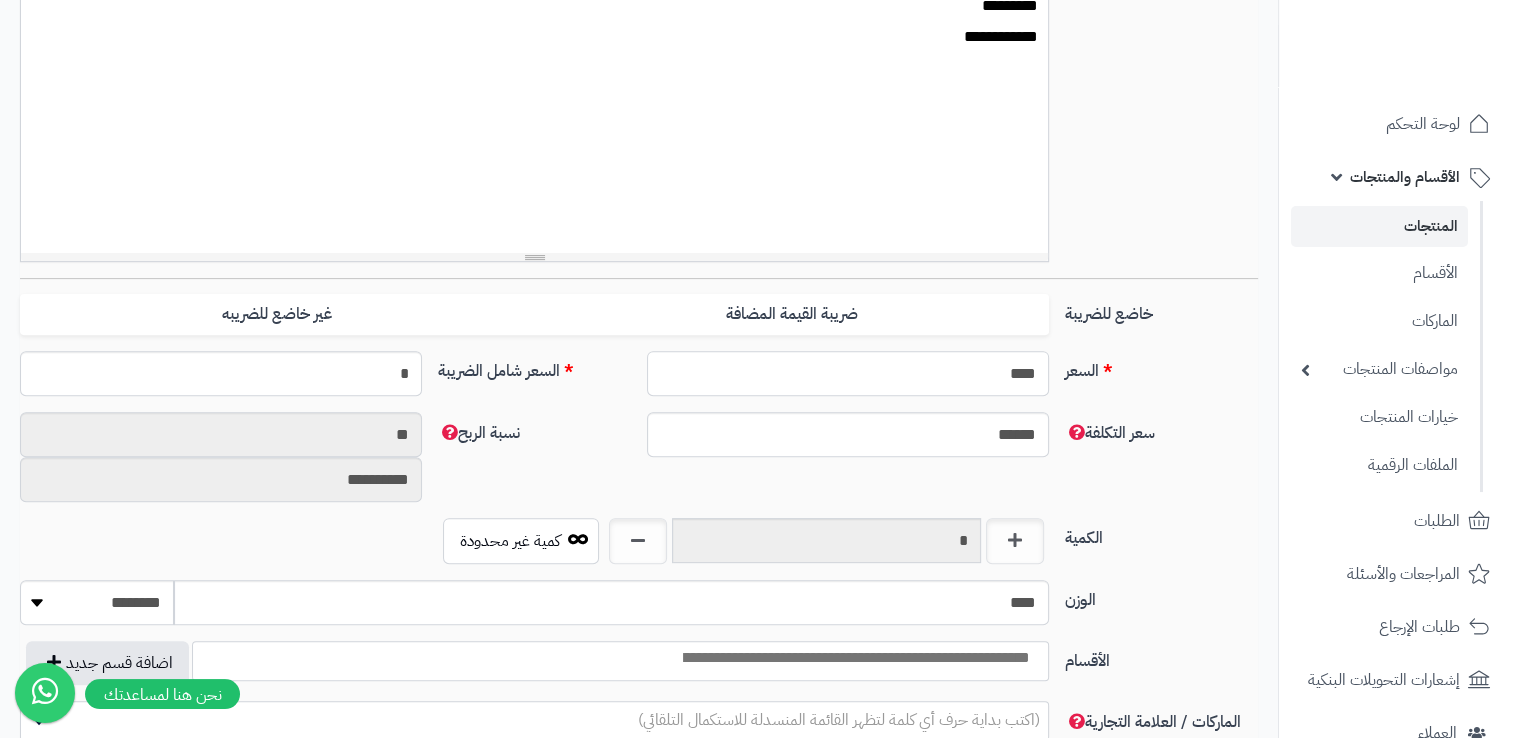 type on "****" 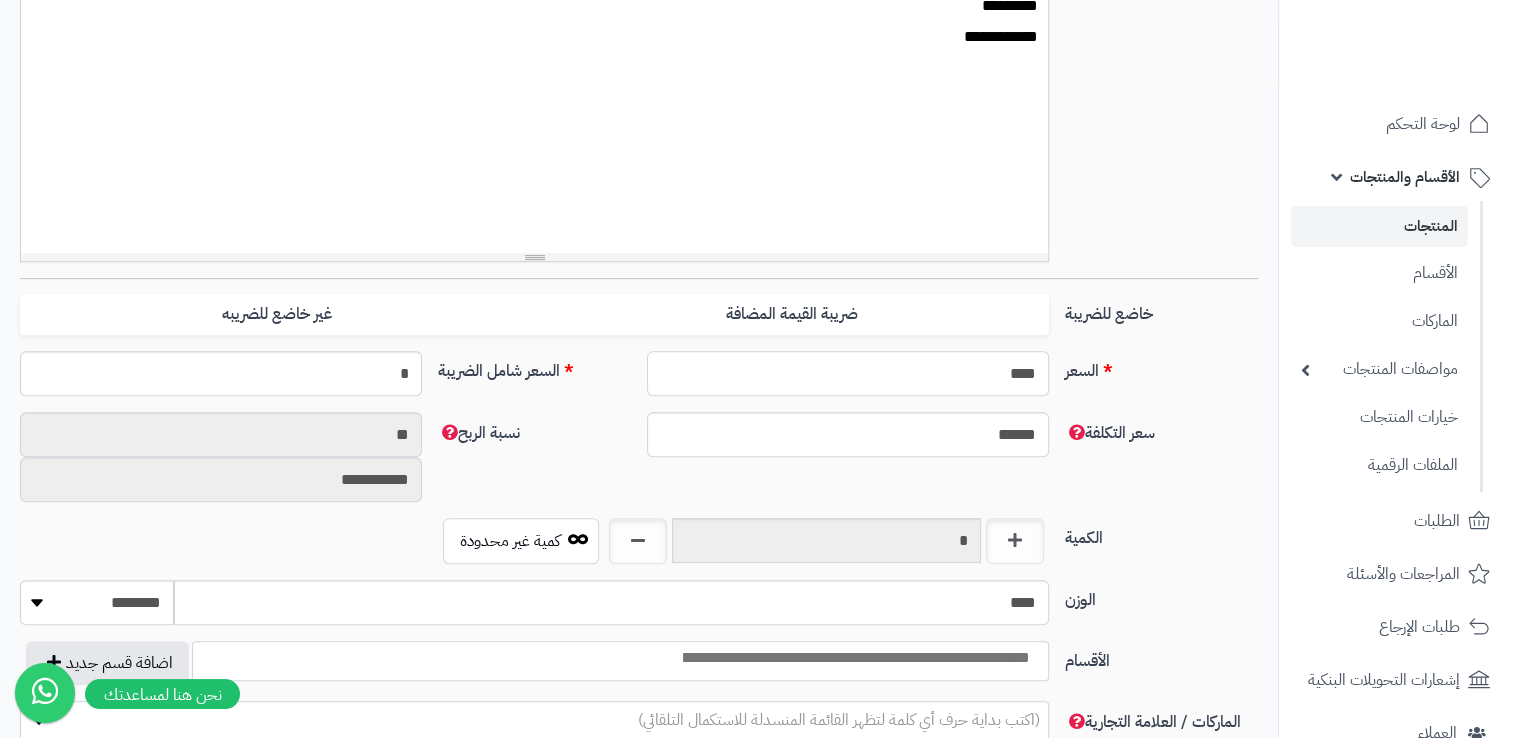 type on "*******" 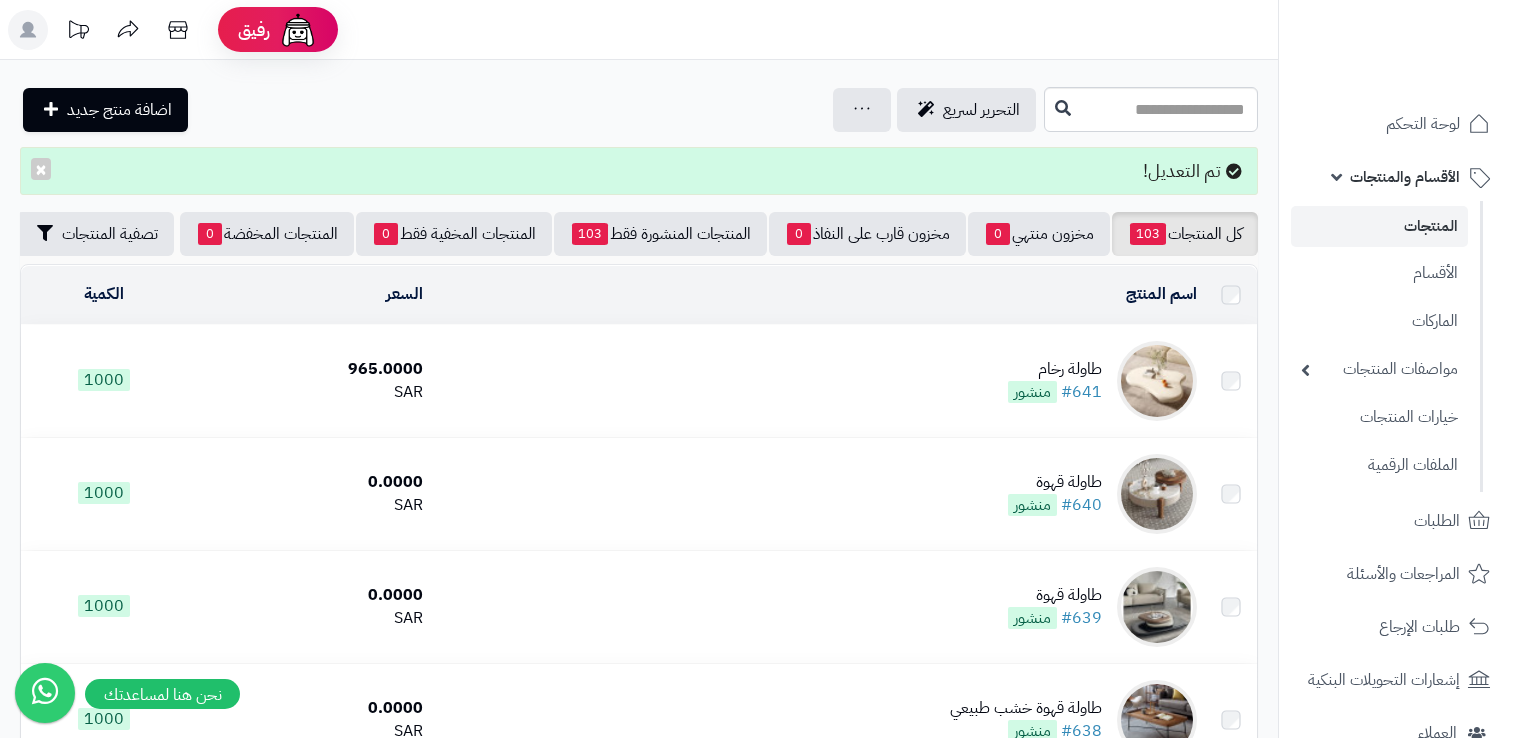 scroll, scrollTop: 0, scrollLeft: 0, axis: both 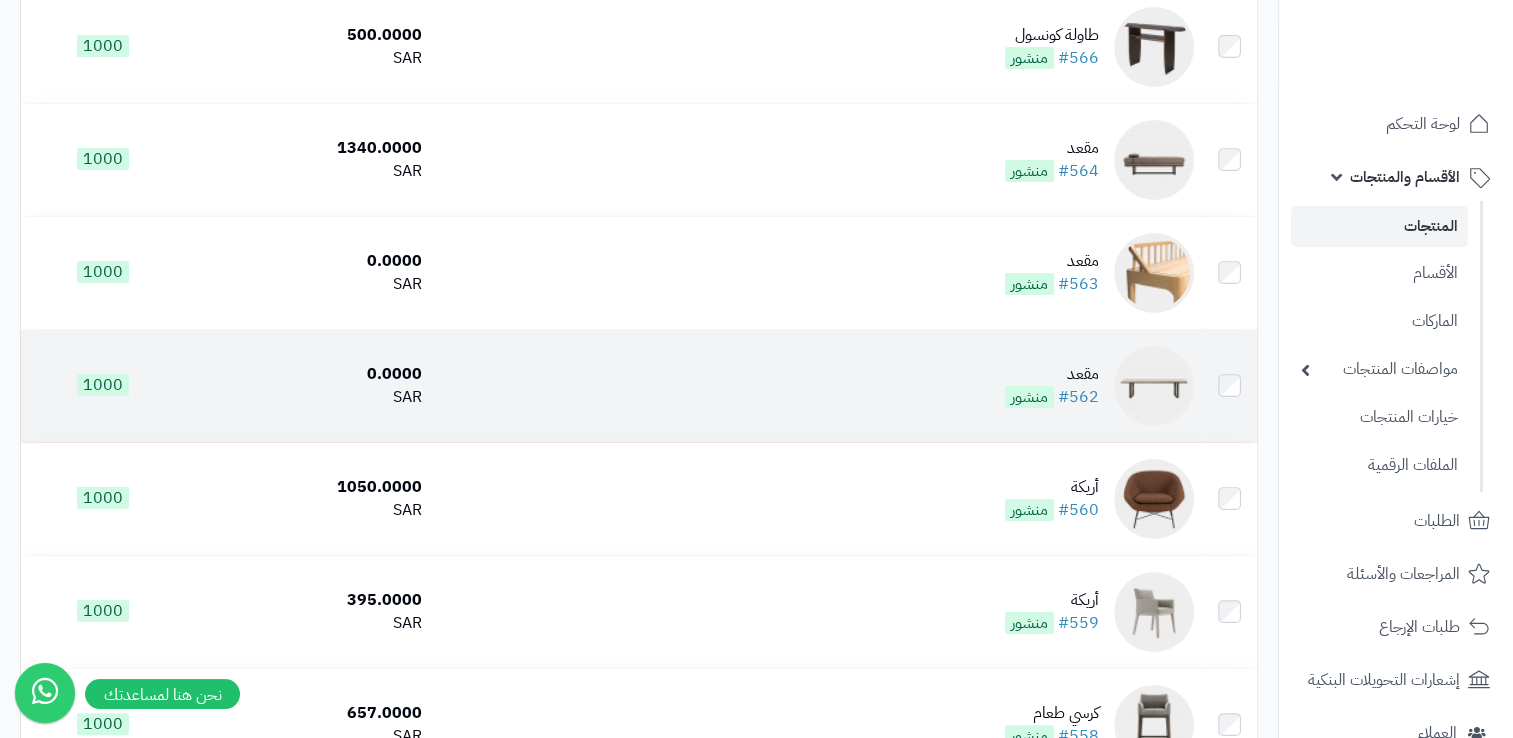 click at bounding box center (1154, 386) 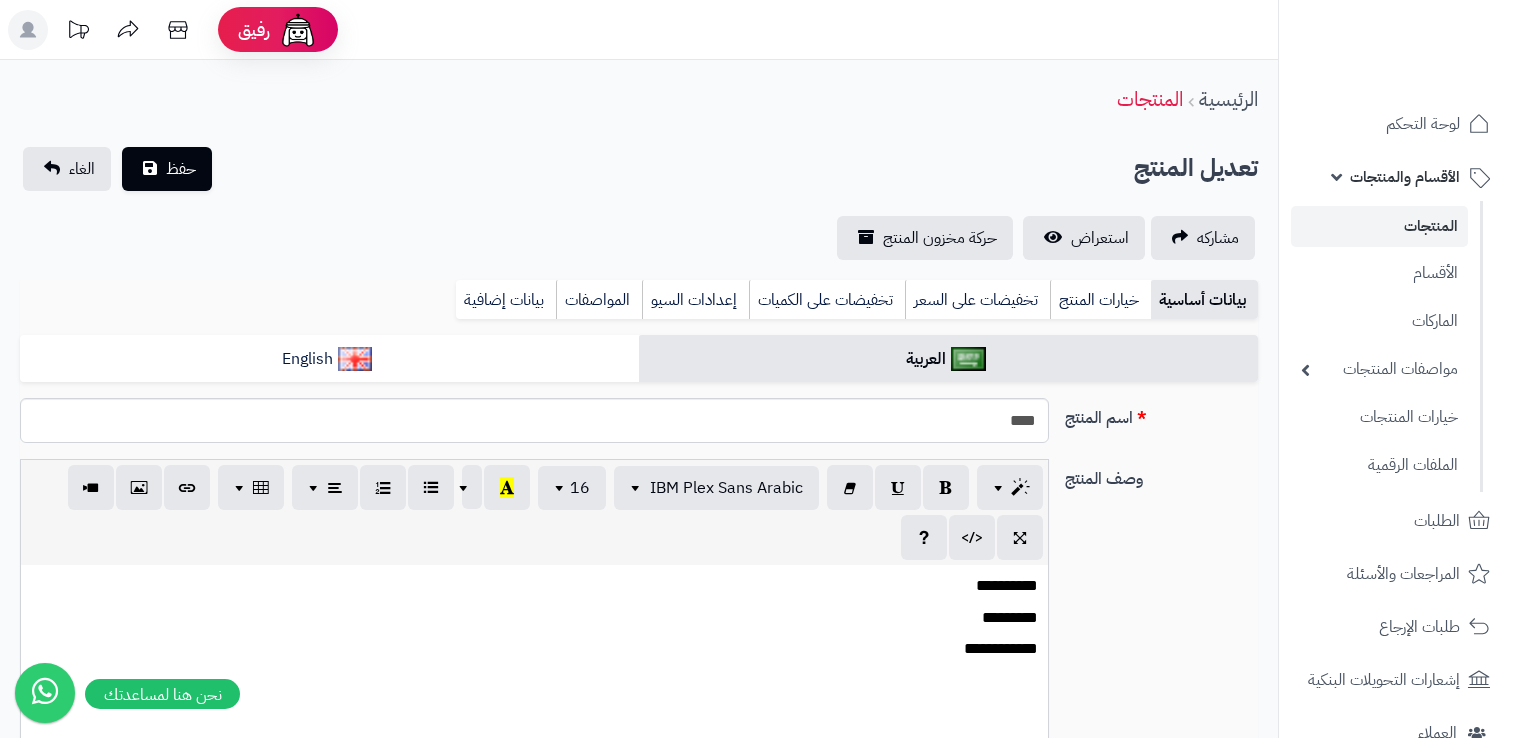 select 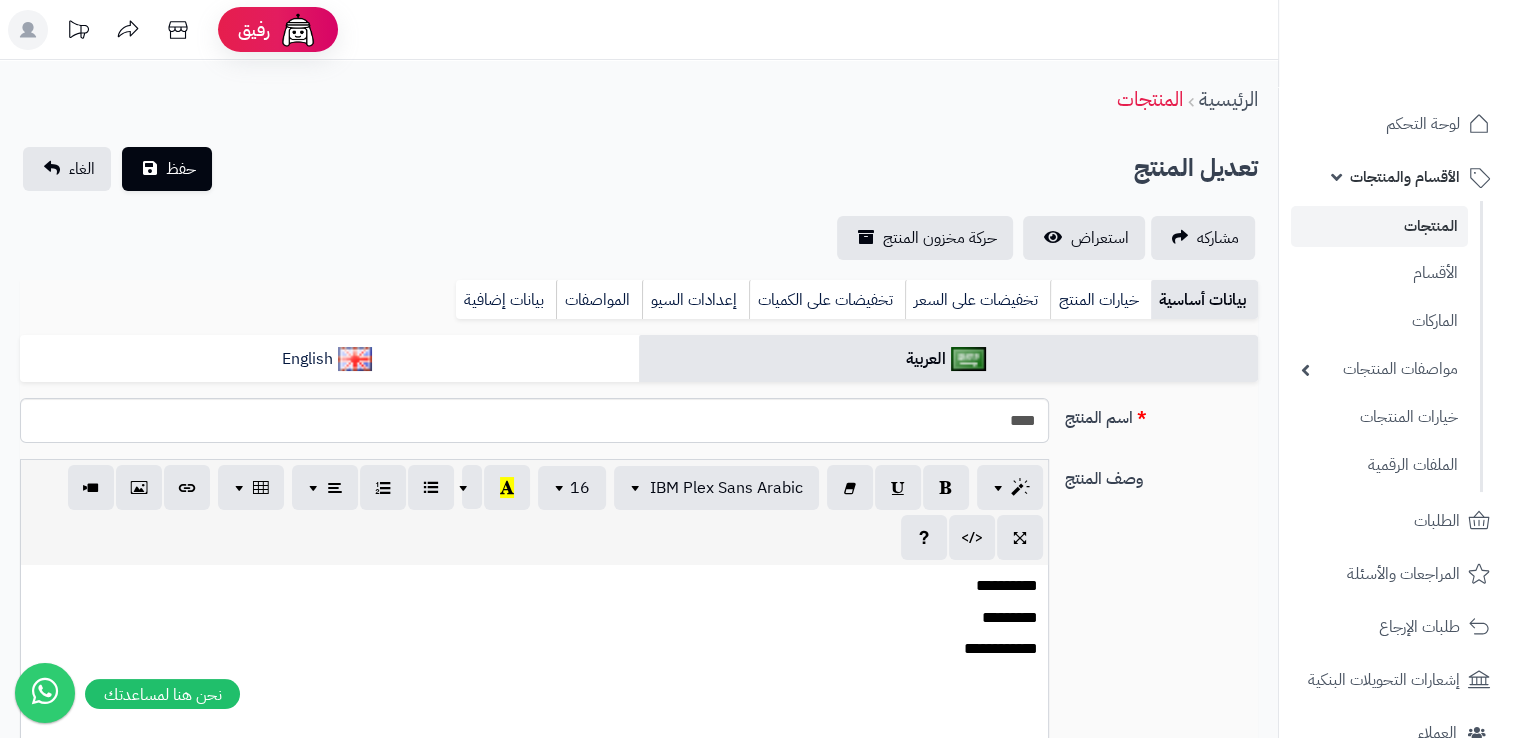scroll, scrollTop: 0, scrollLeft: 15, axis: horizontal 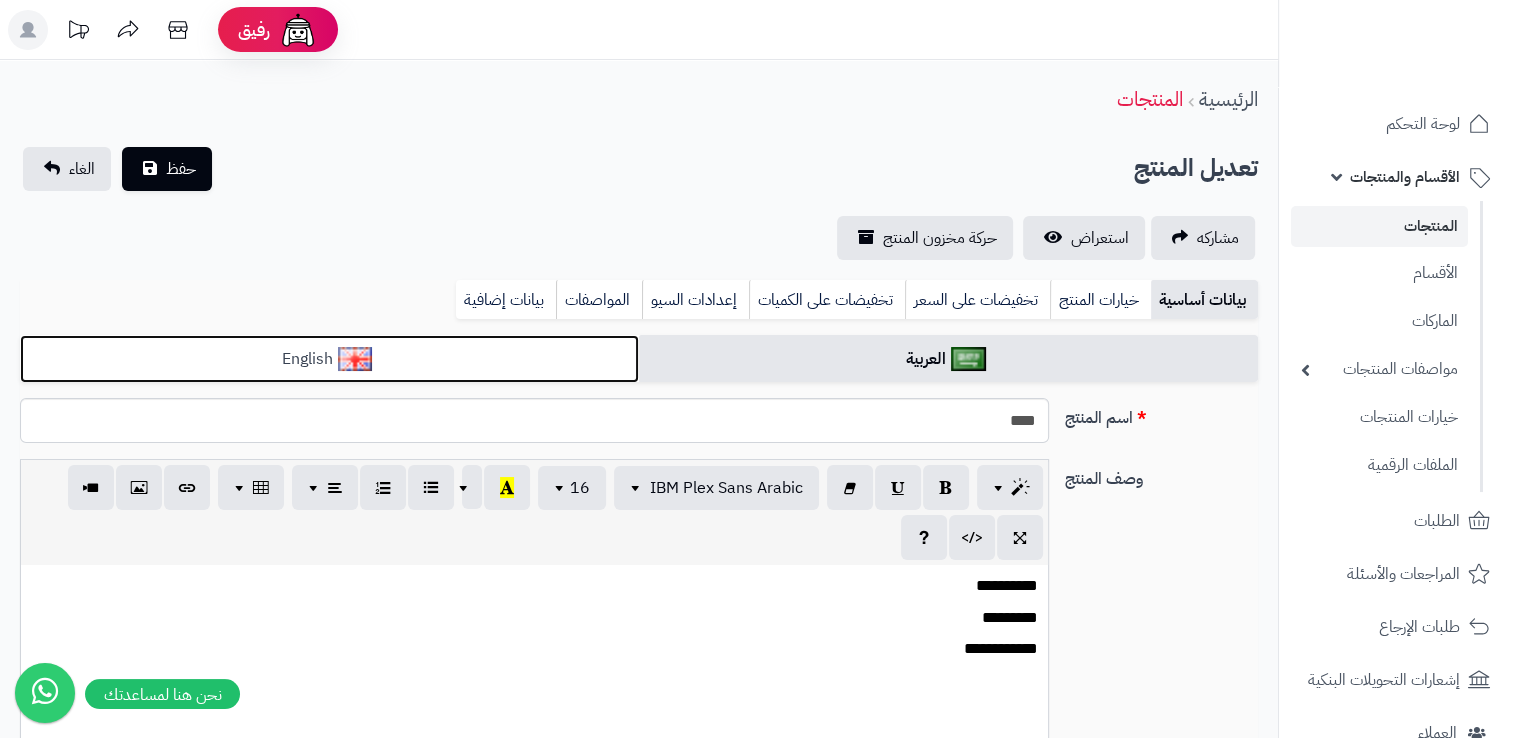 click on "English" at bounding box center [329, 359] 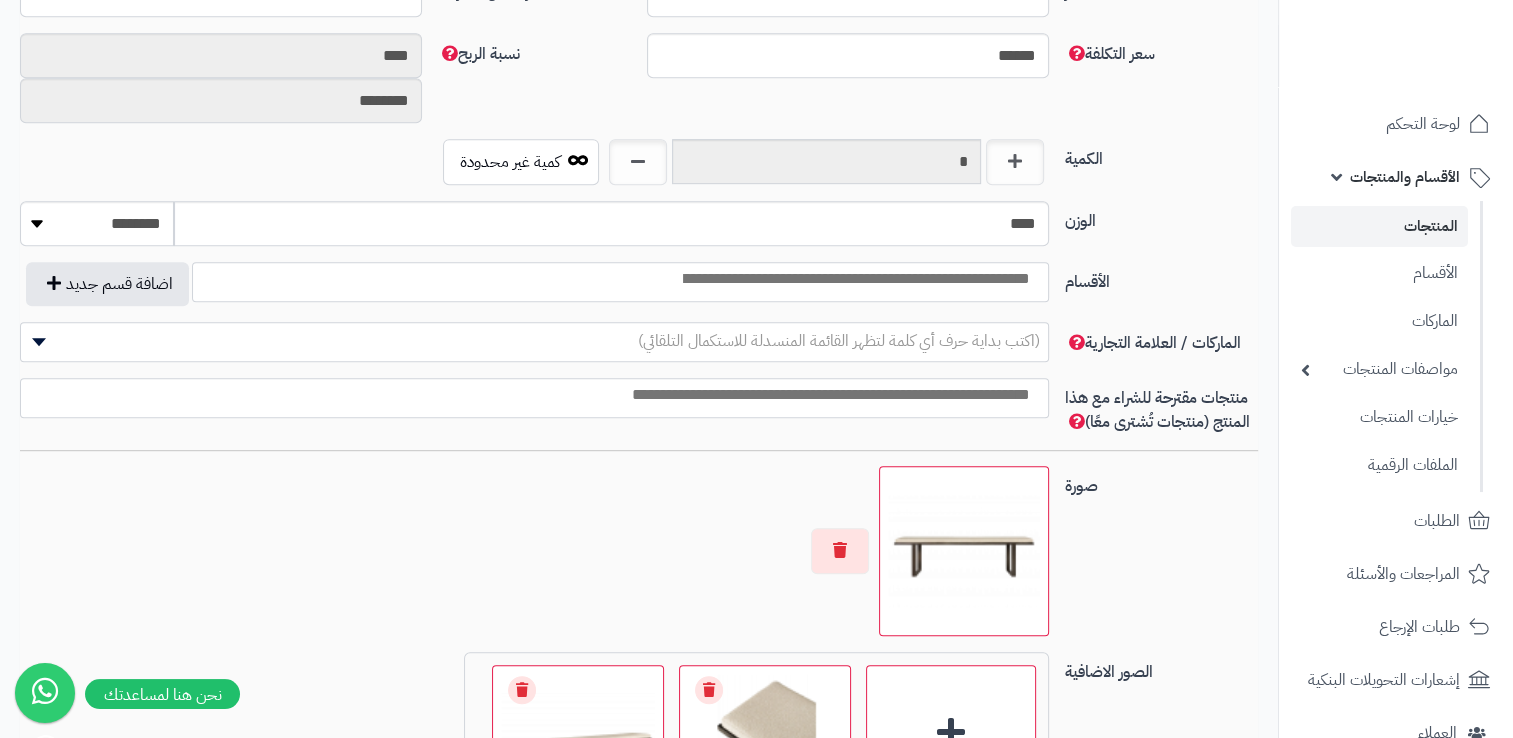scroll, scrollTop: 1141, scrollLeft: 0, axis: vertical 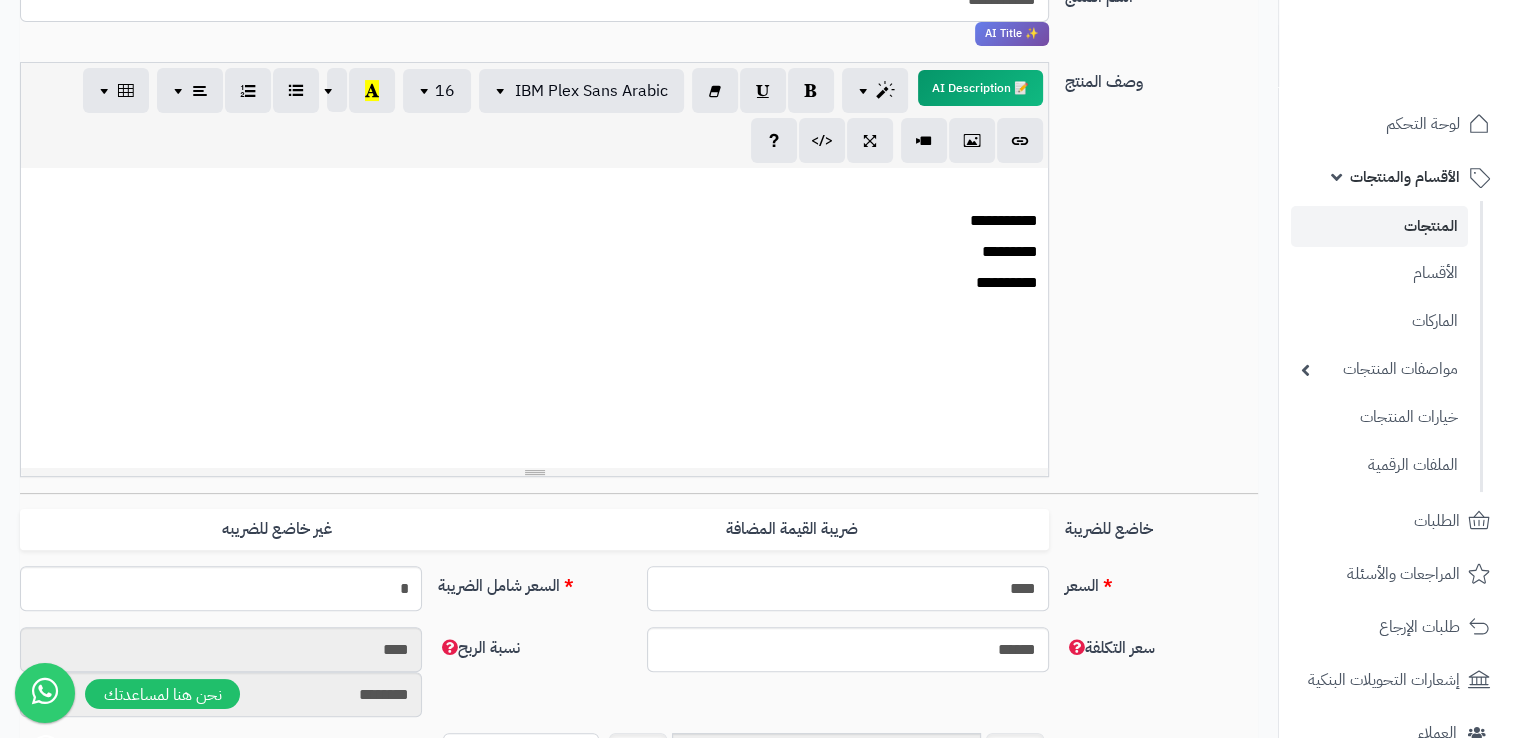click on "****" at bounding box center (848, 588) 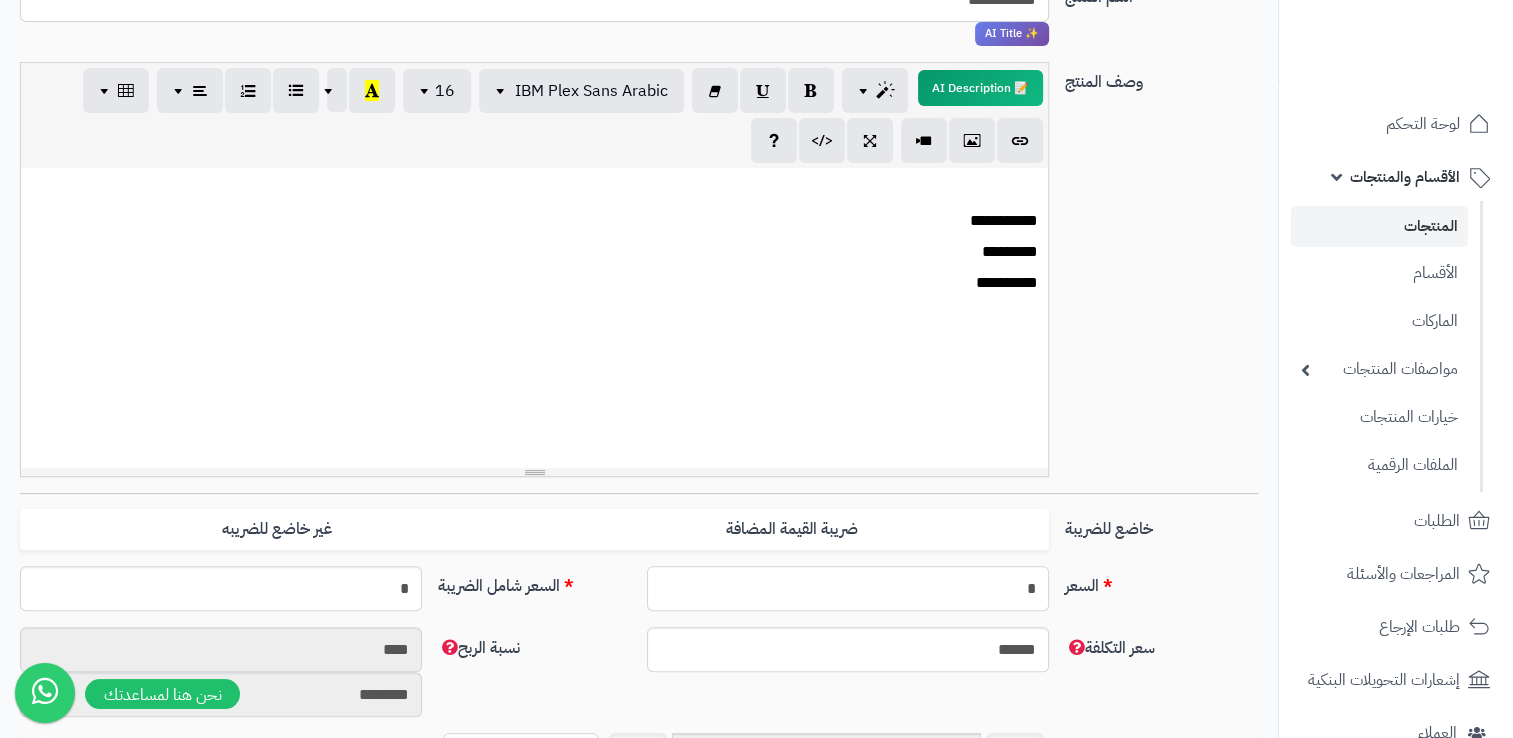 type on "**" 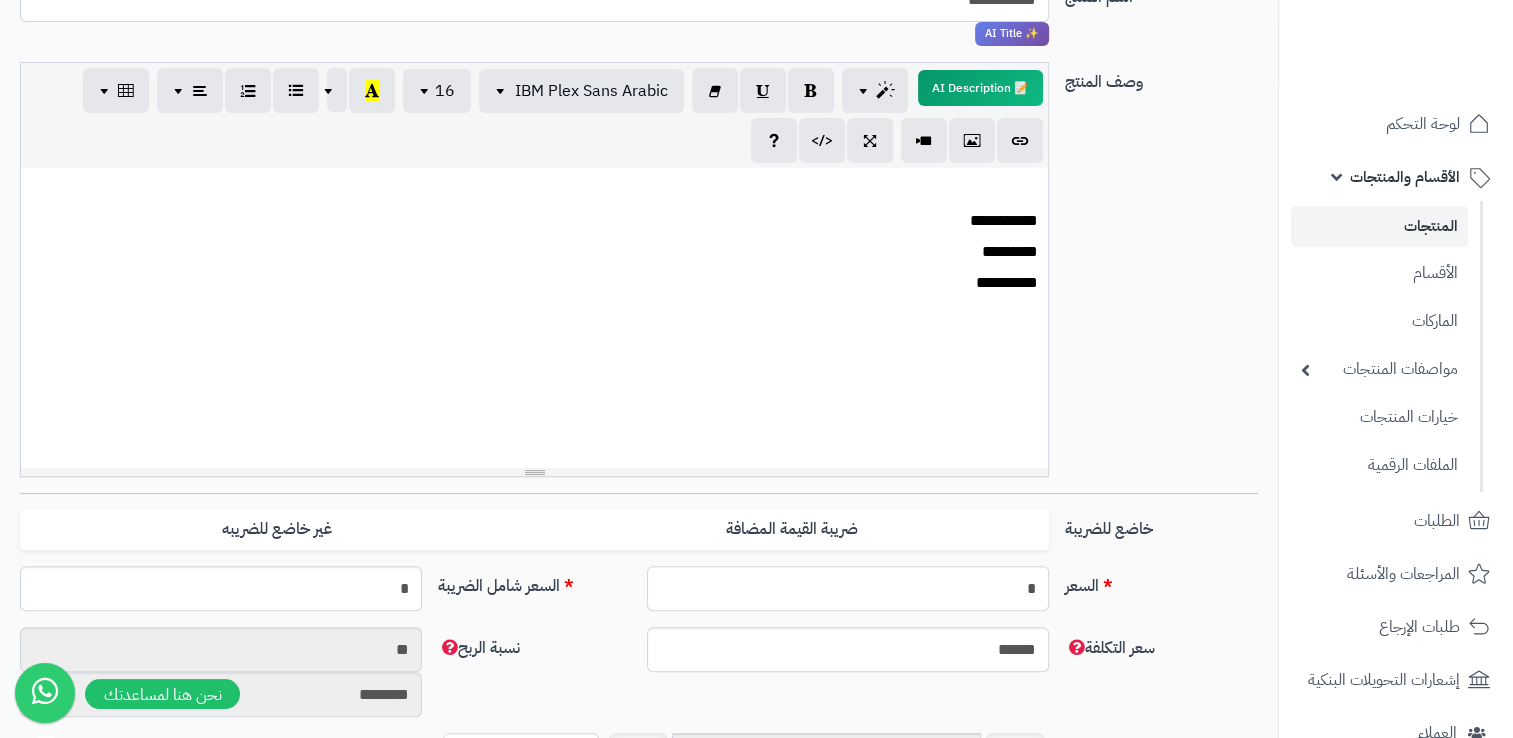 type on "**" 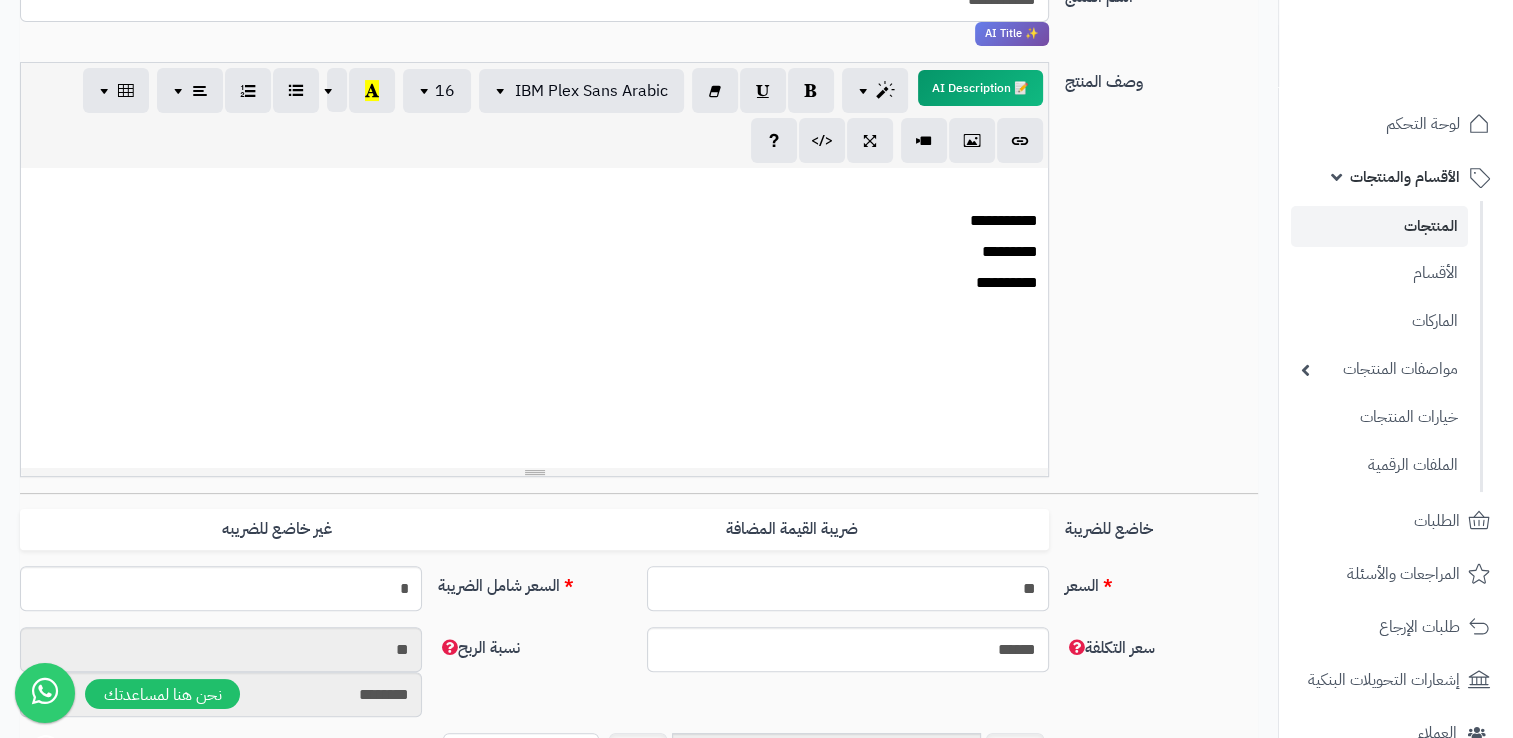 type on "*********" 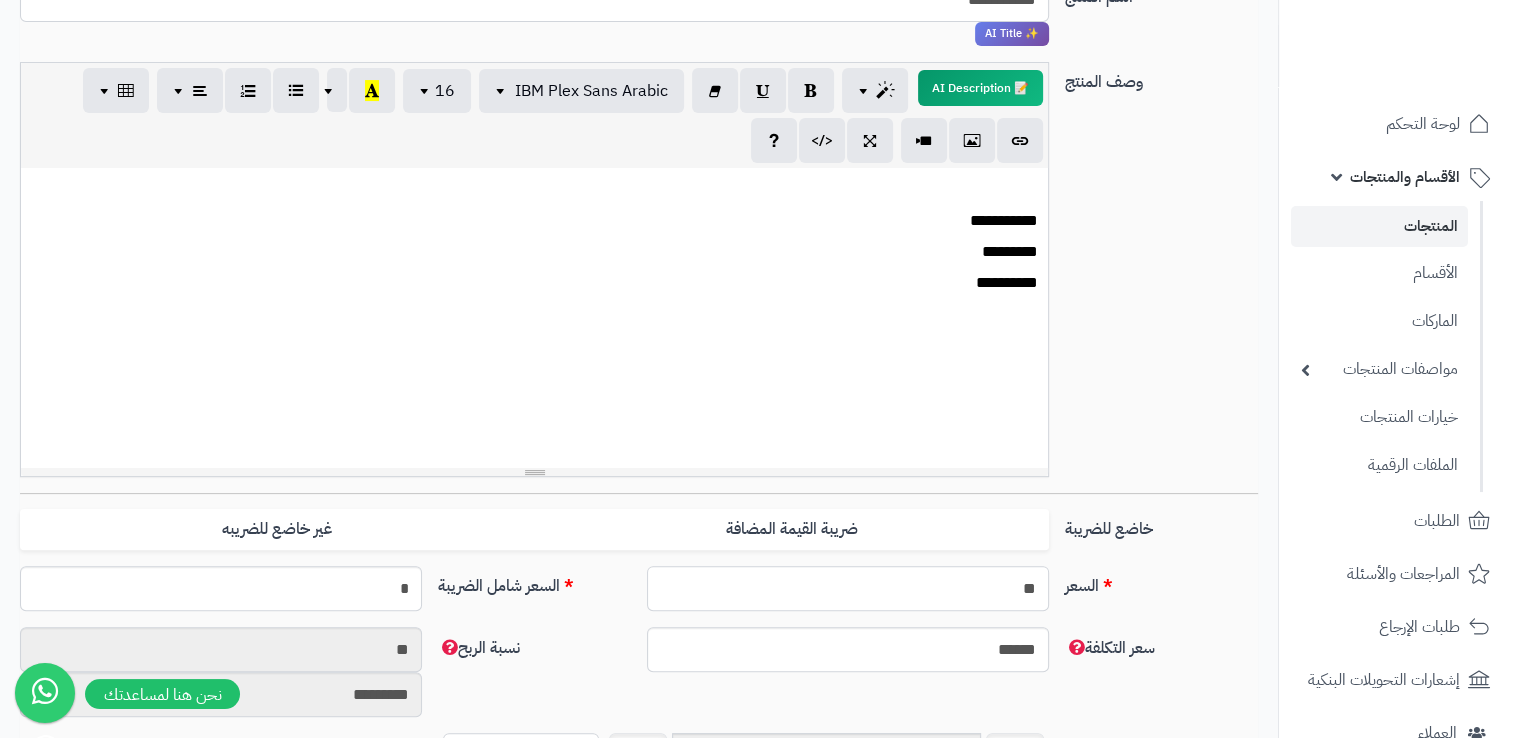 type on "***" 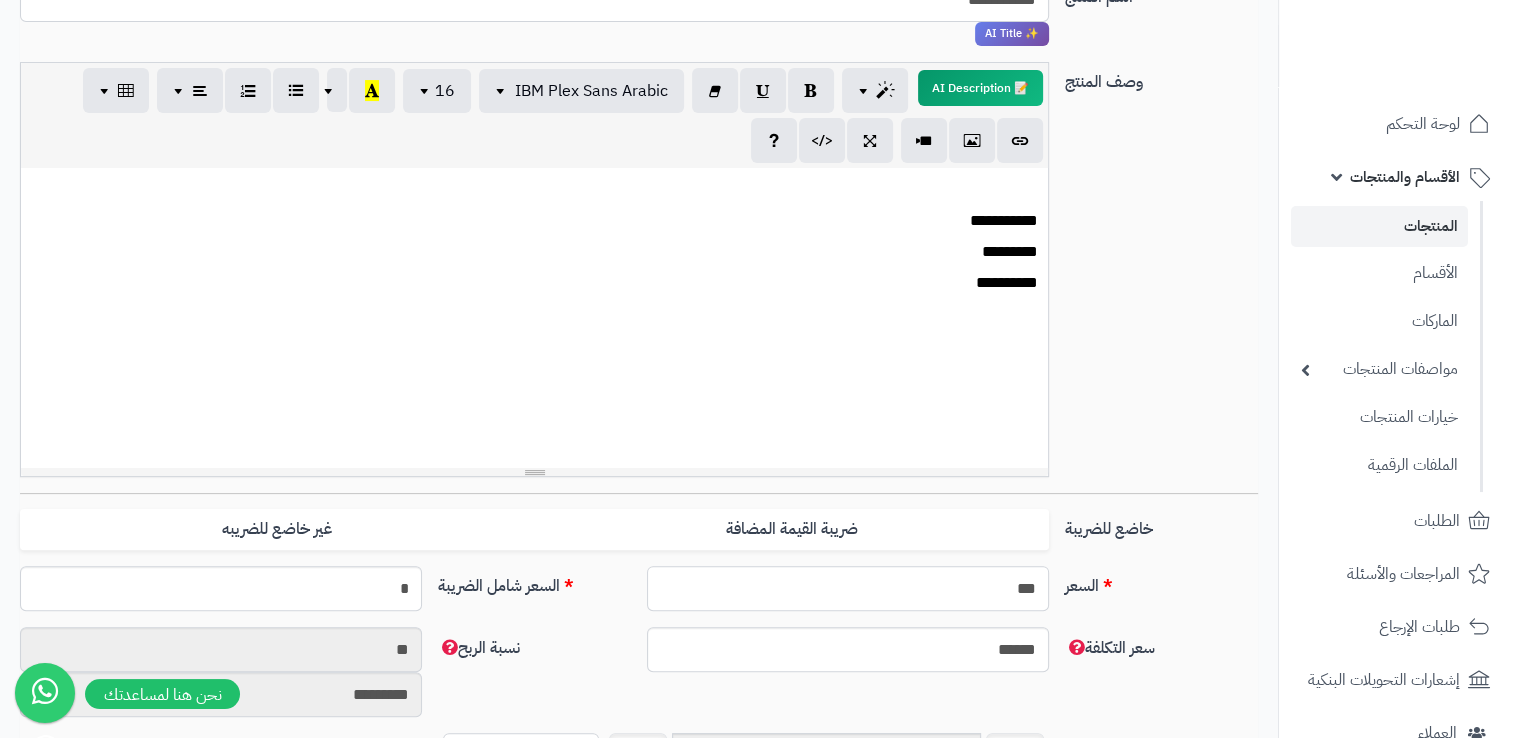 type on "**********" 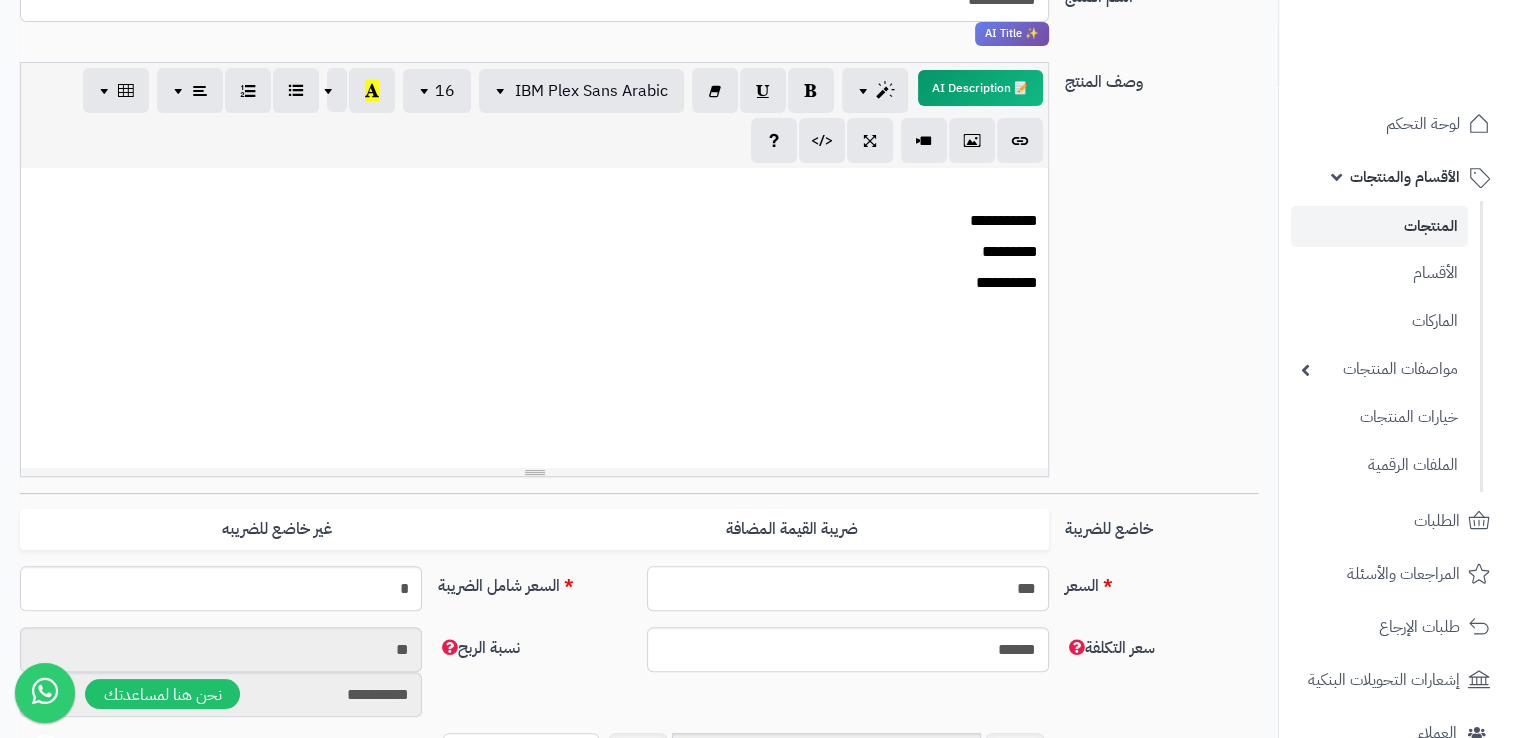 type on "***" 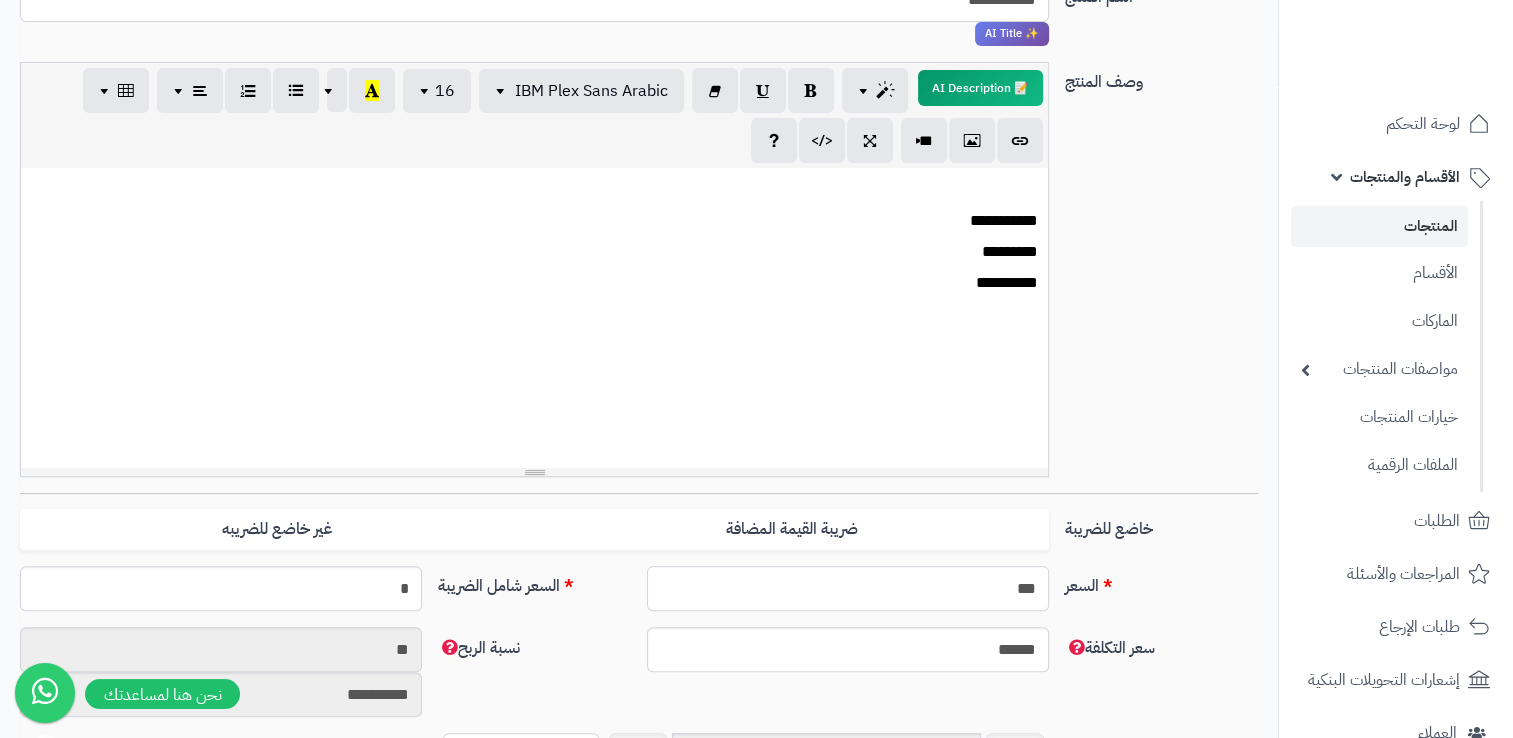 type on "*******" 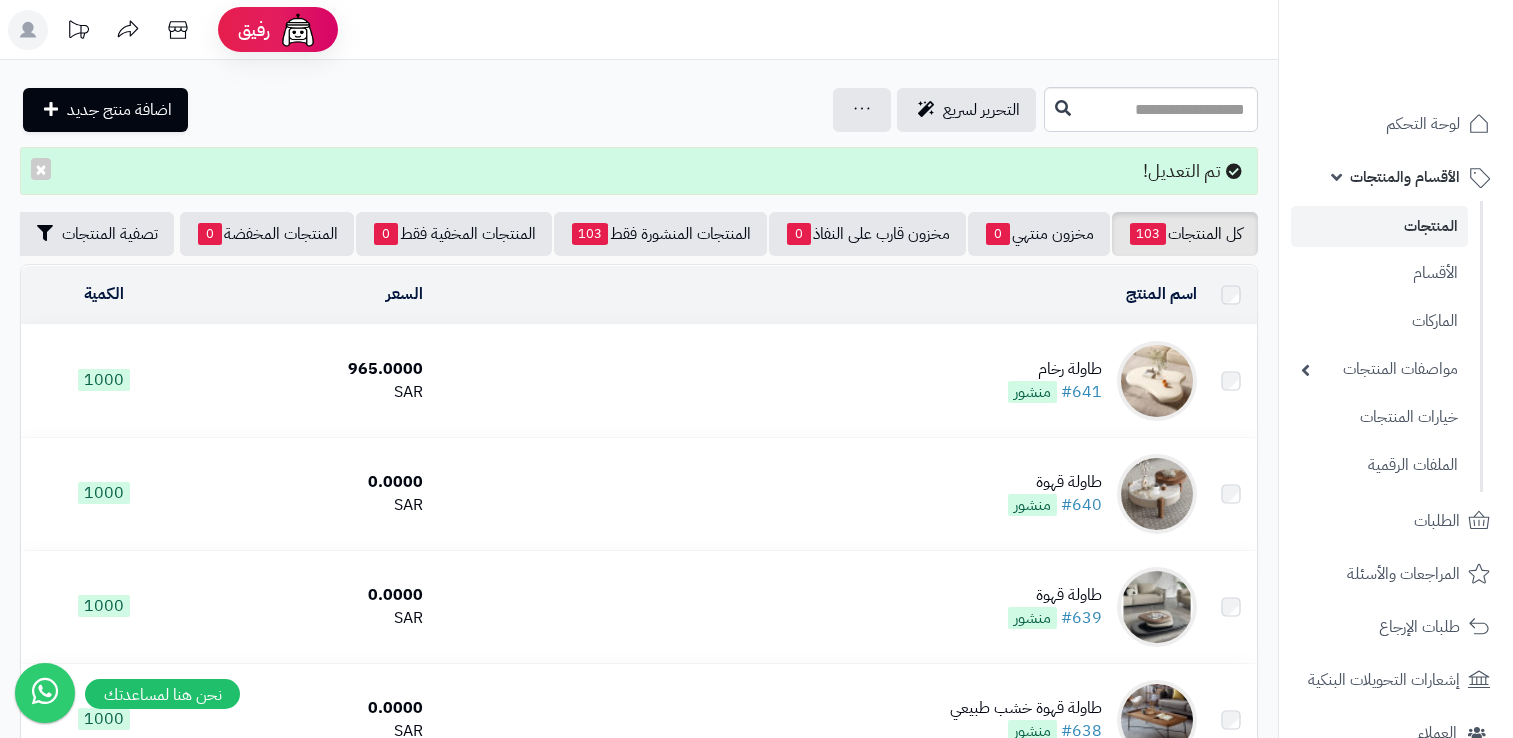 scroll, scrollTop: 0, scrollLeft: 0, axis: both 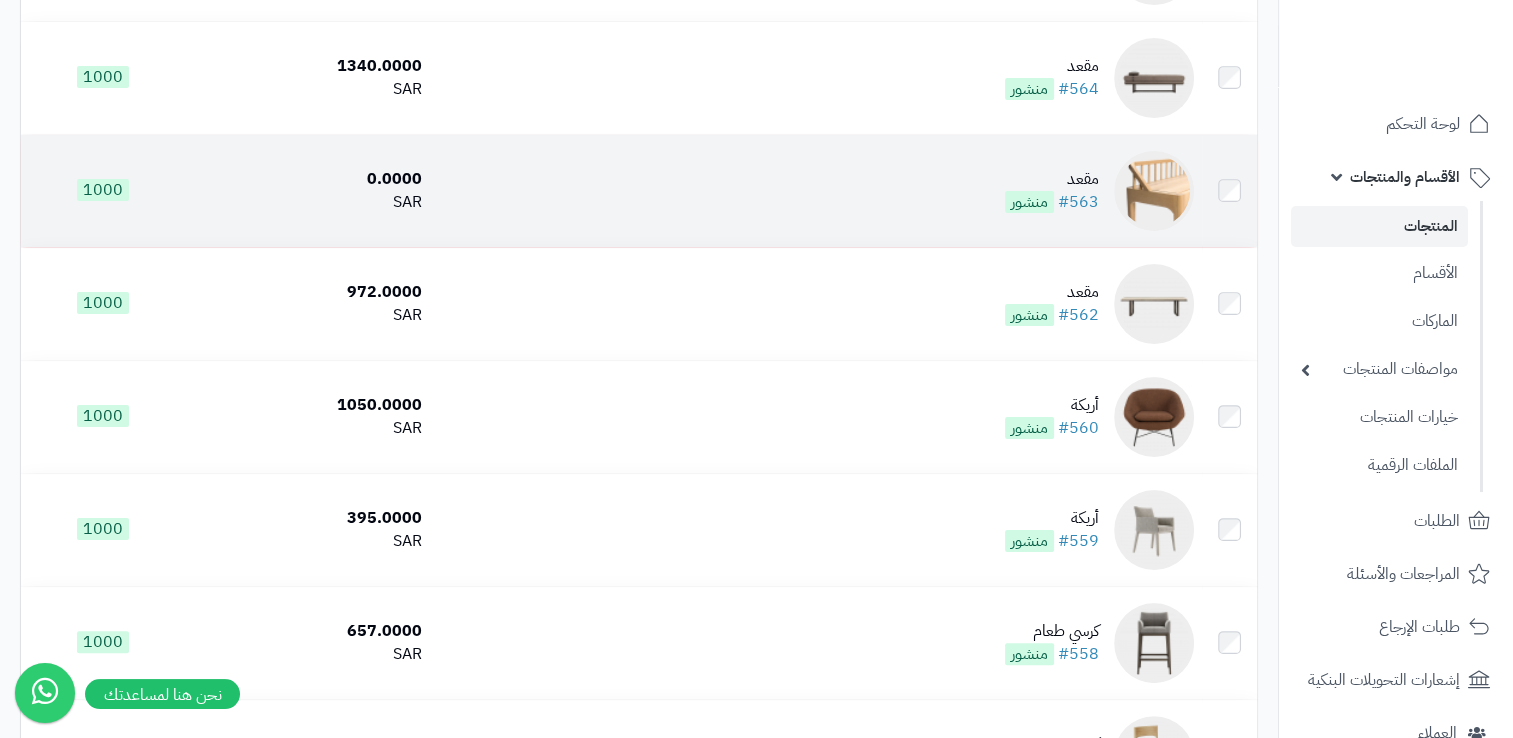 click at bounding box center [1154, 191] 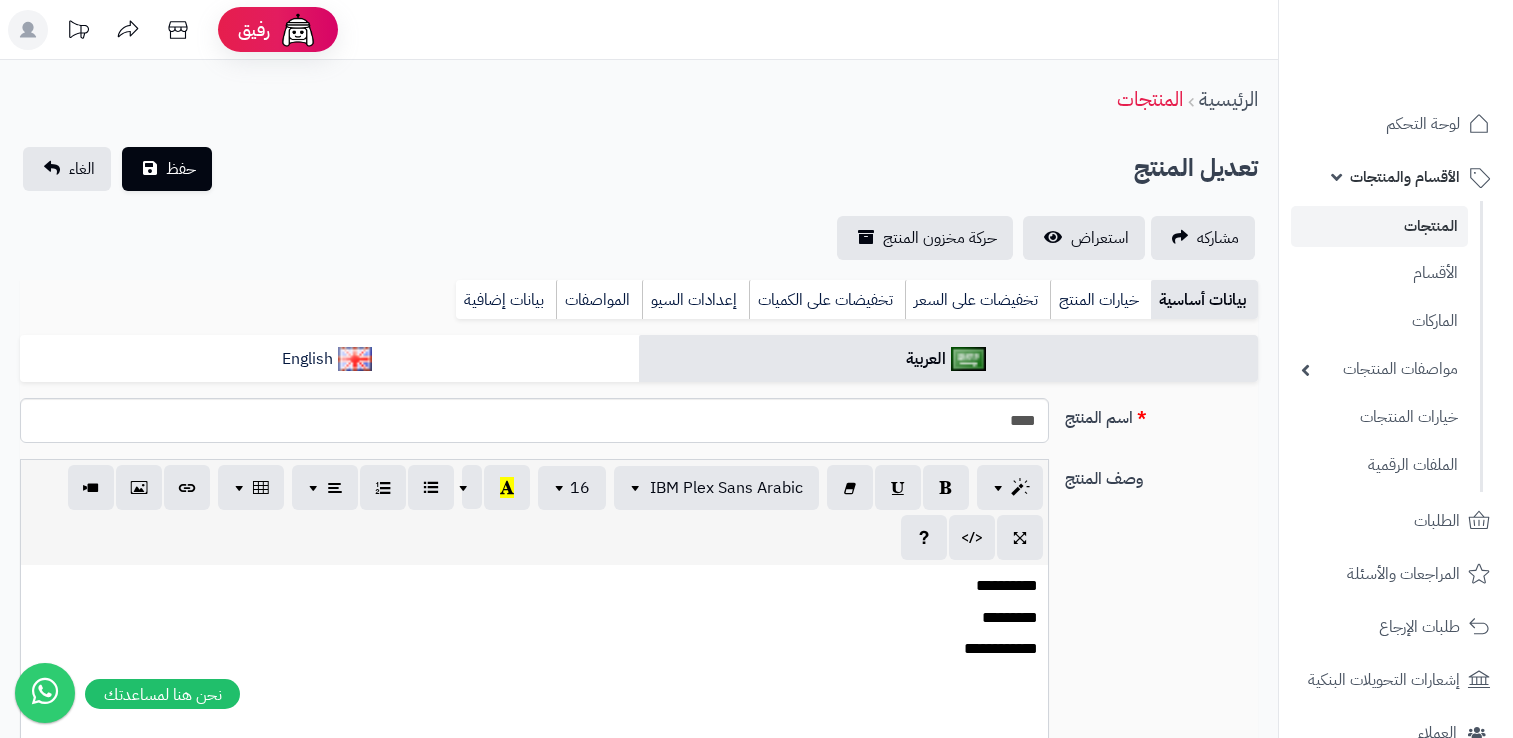 select 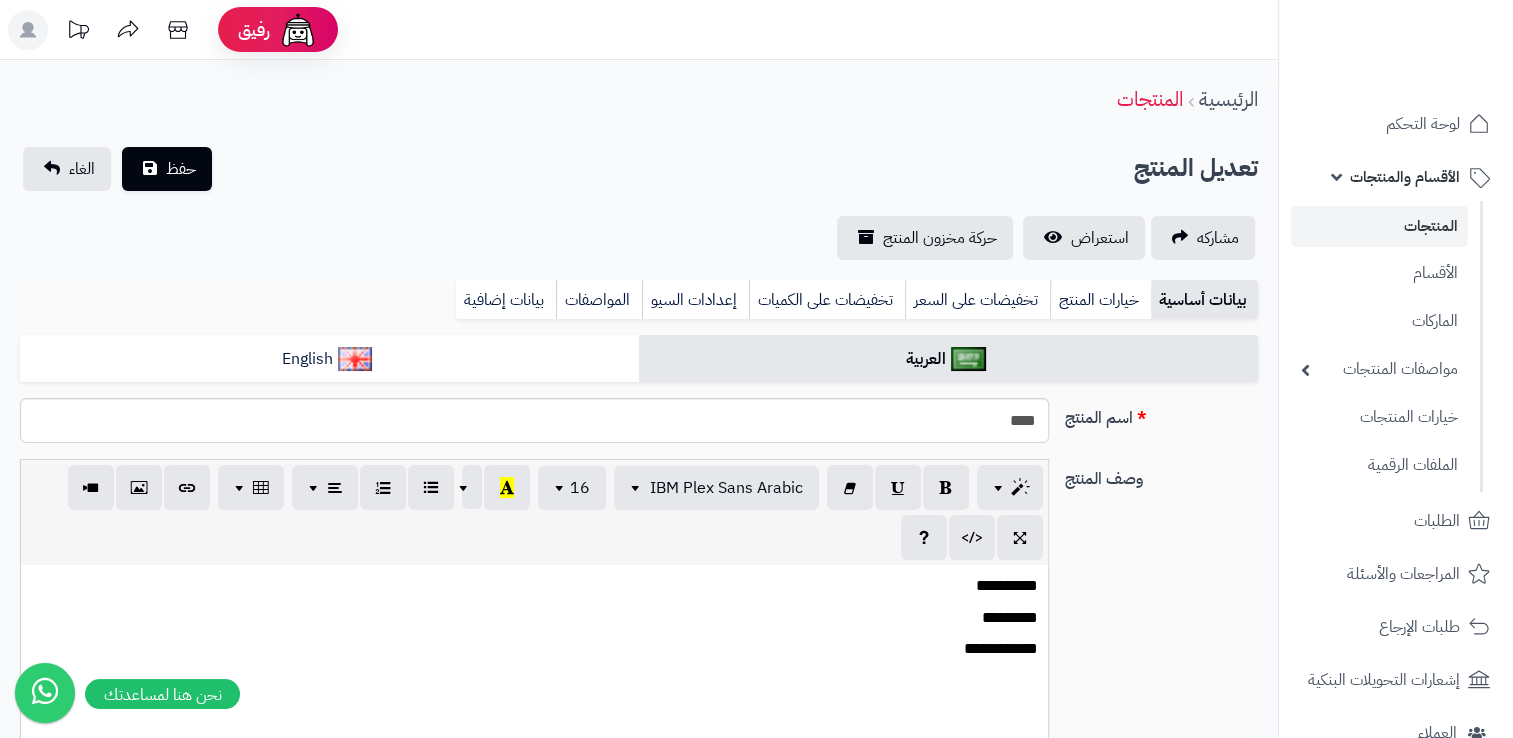 scroll, scrollTop: 0, scrollLeft: 15, axis: horizontal 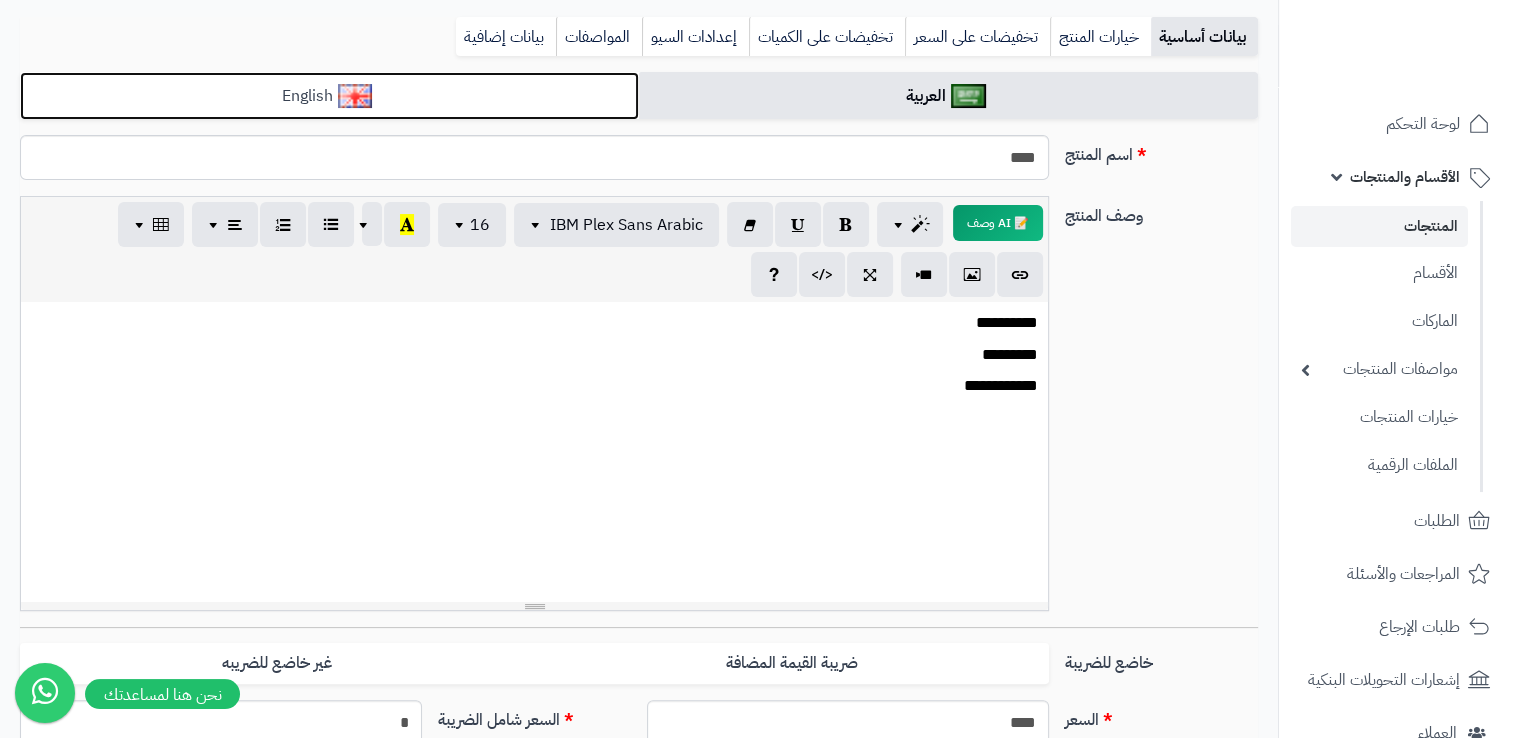 click on "English" at bounding box center (329, 96) 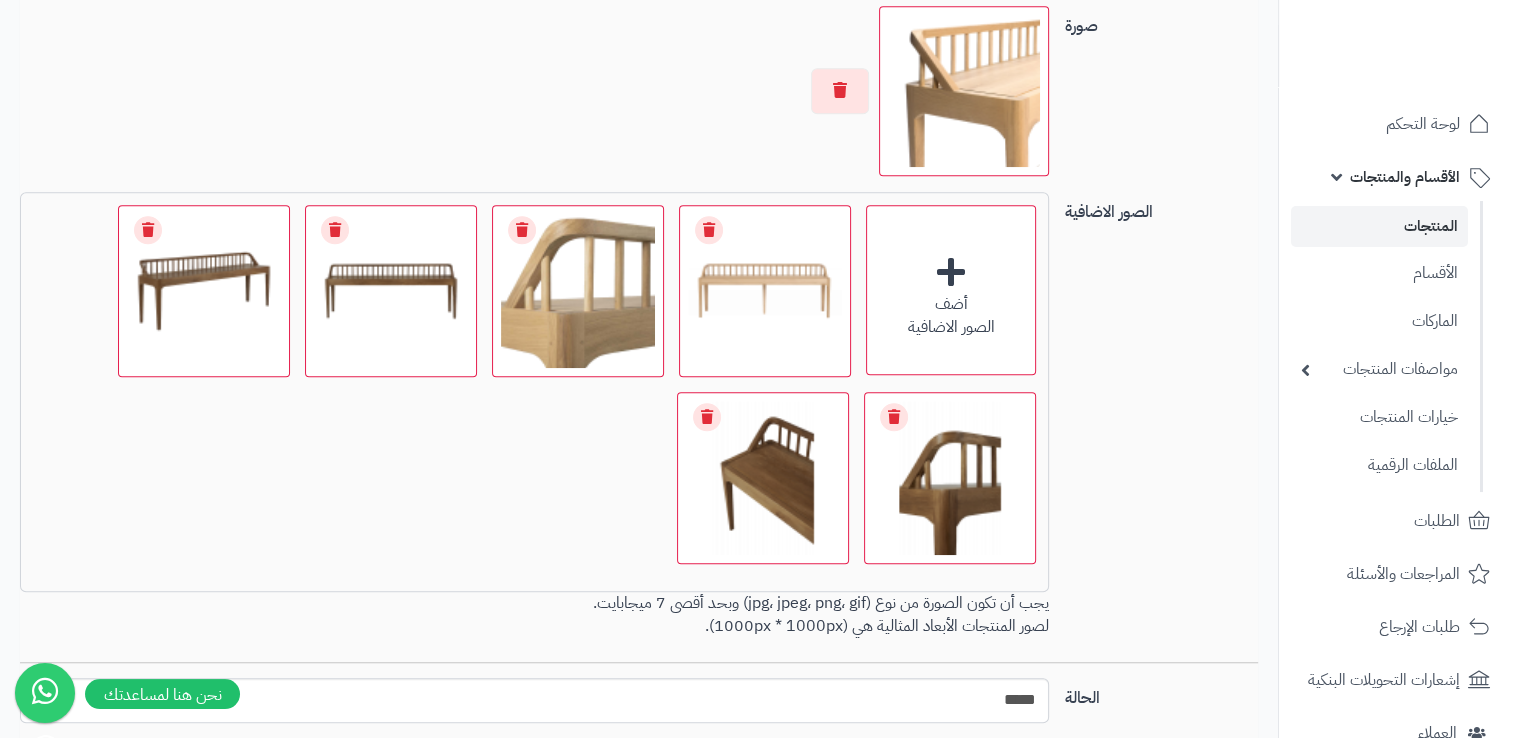 scroll, scrollTop: 1390, scrollLeft: 0, axis: vertical 